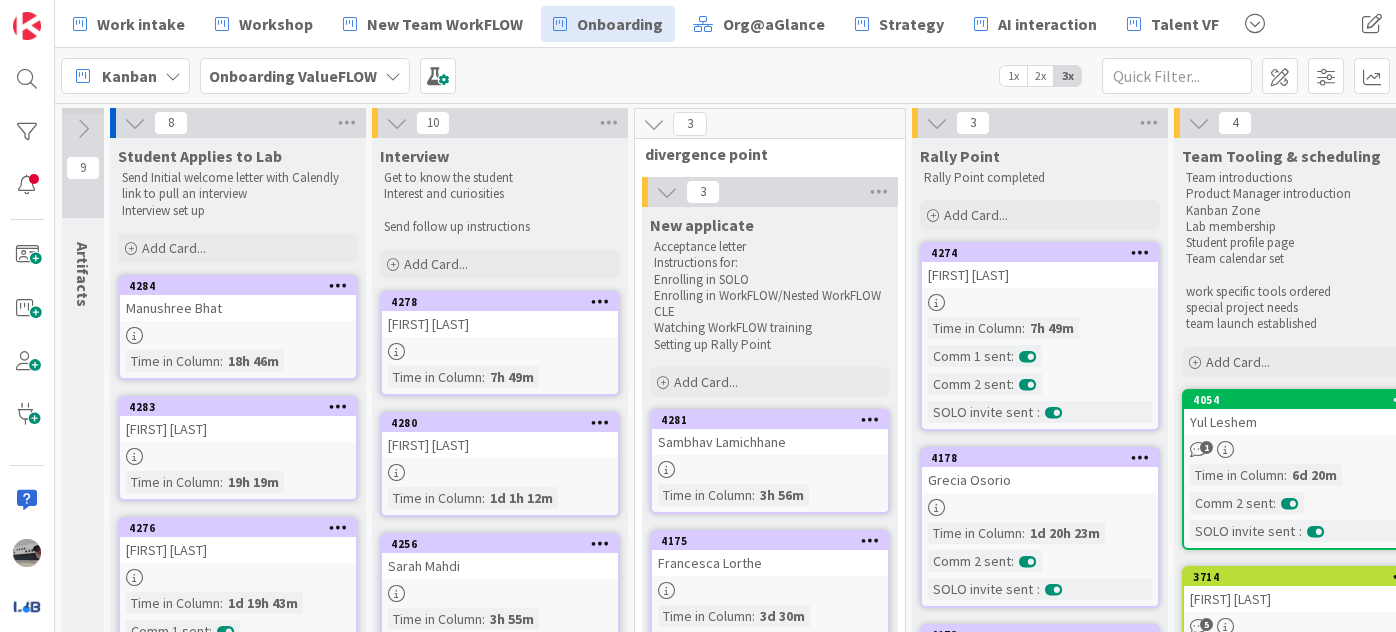 scroll, scrollTop: 0, scrollLeft: 0, axis: both 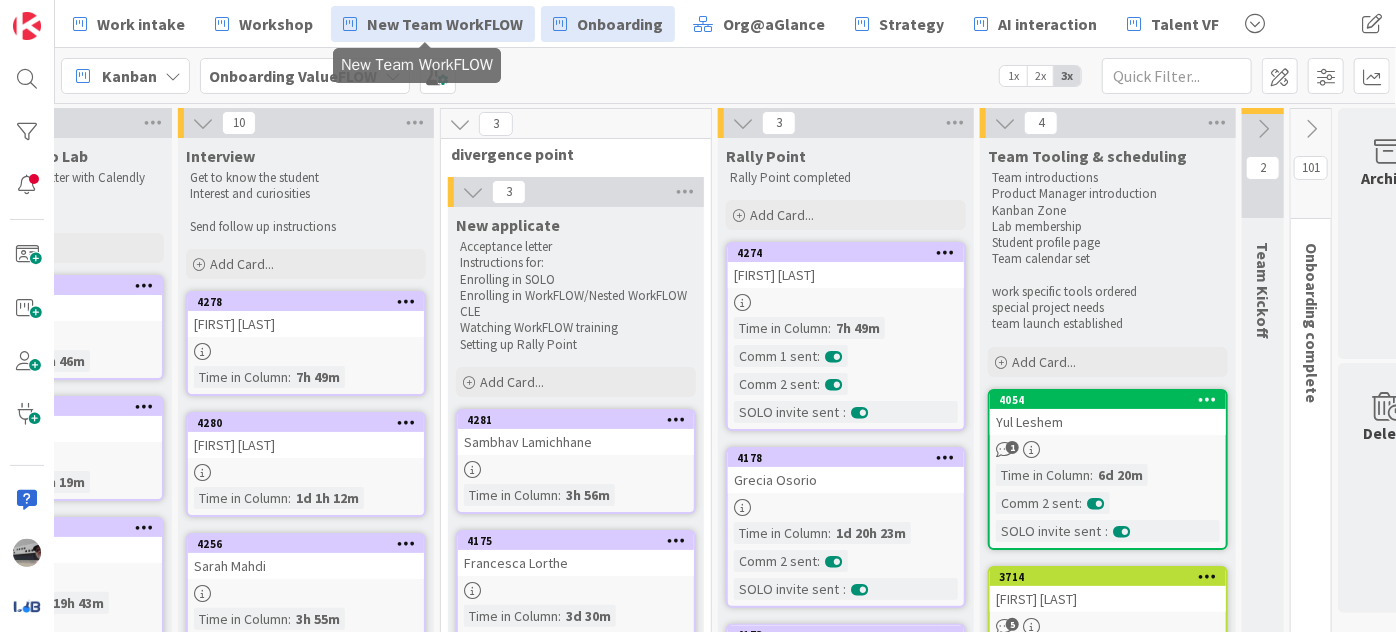 click on "New Team WorkFLOW" at bounding box center [445, 24] 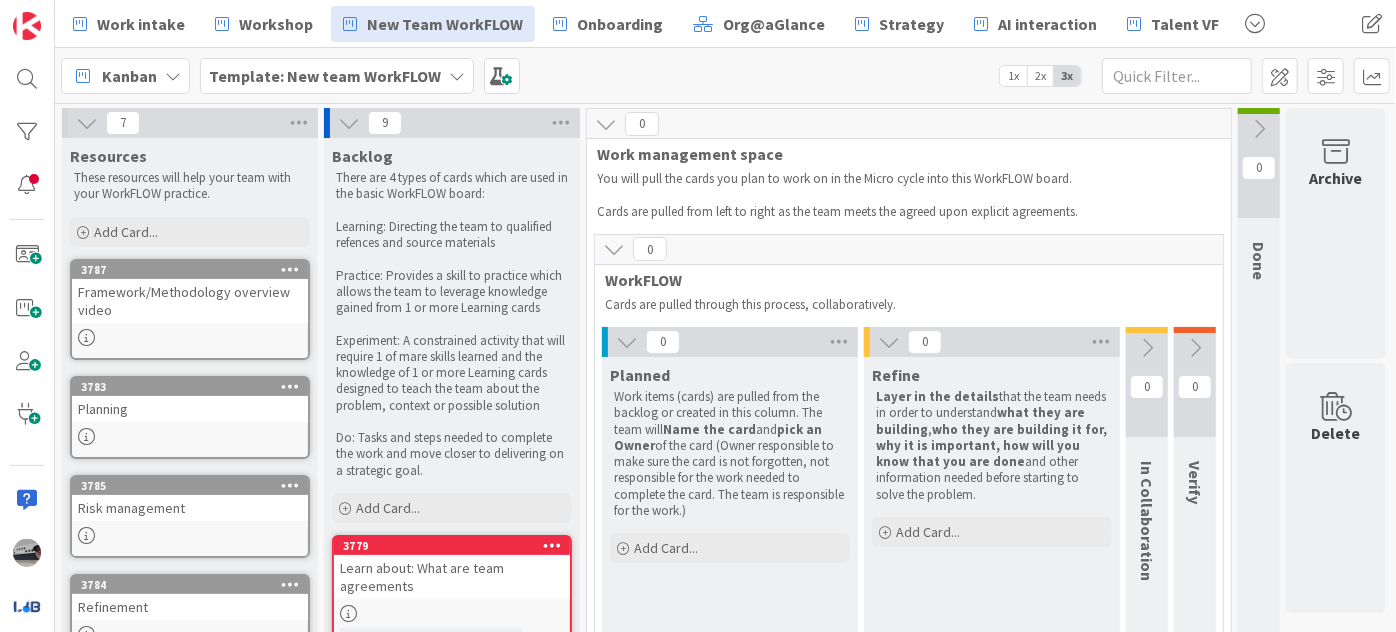 click at bounding box center (87, 123) 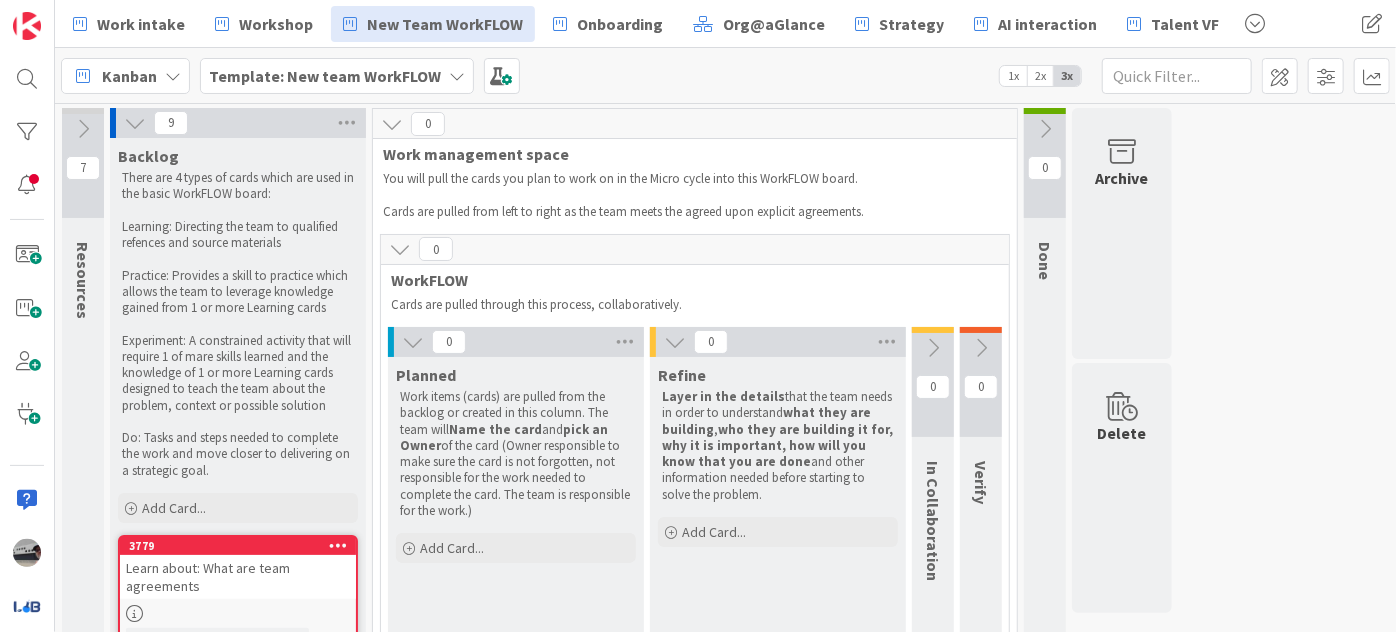 click at bounding box center (135, 123) 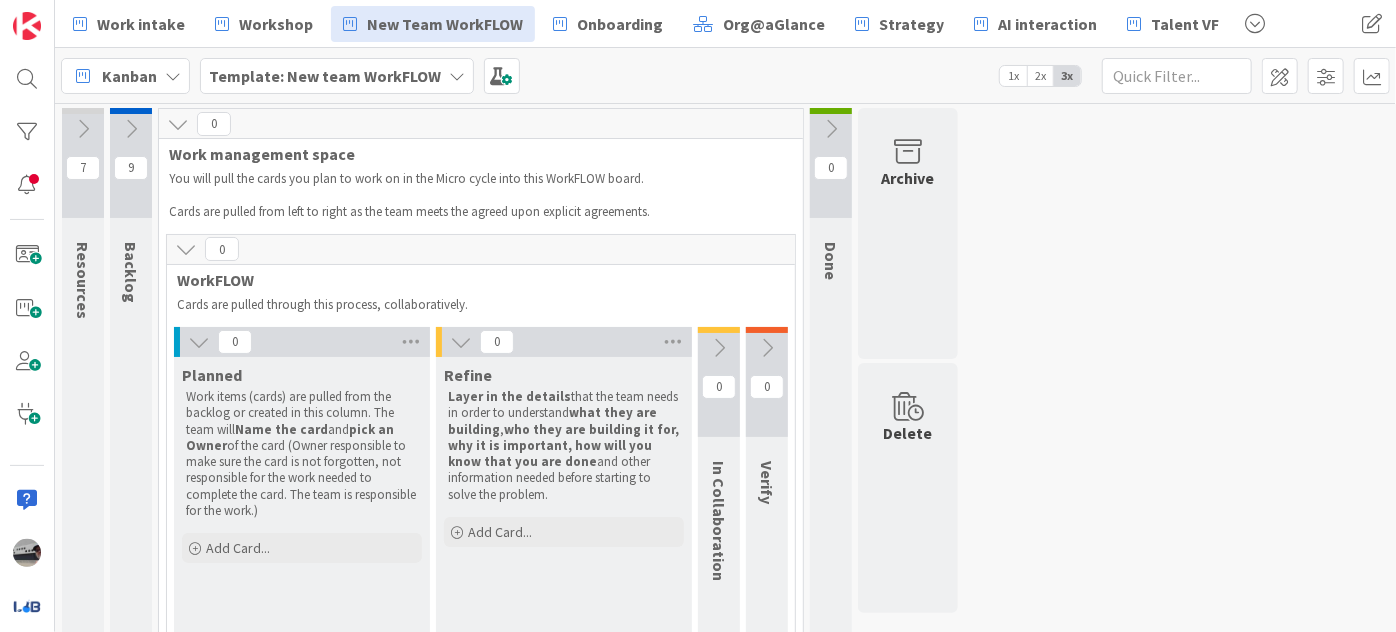 click at bounding box center [199, 342] 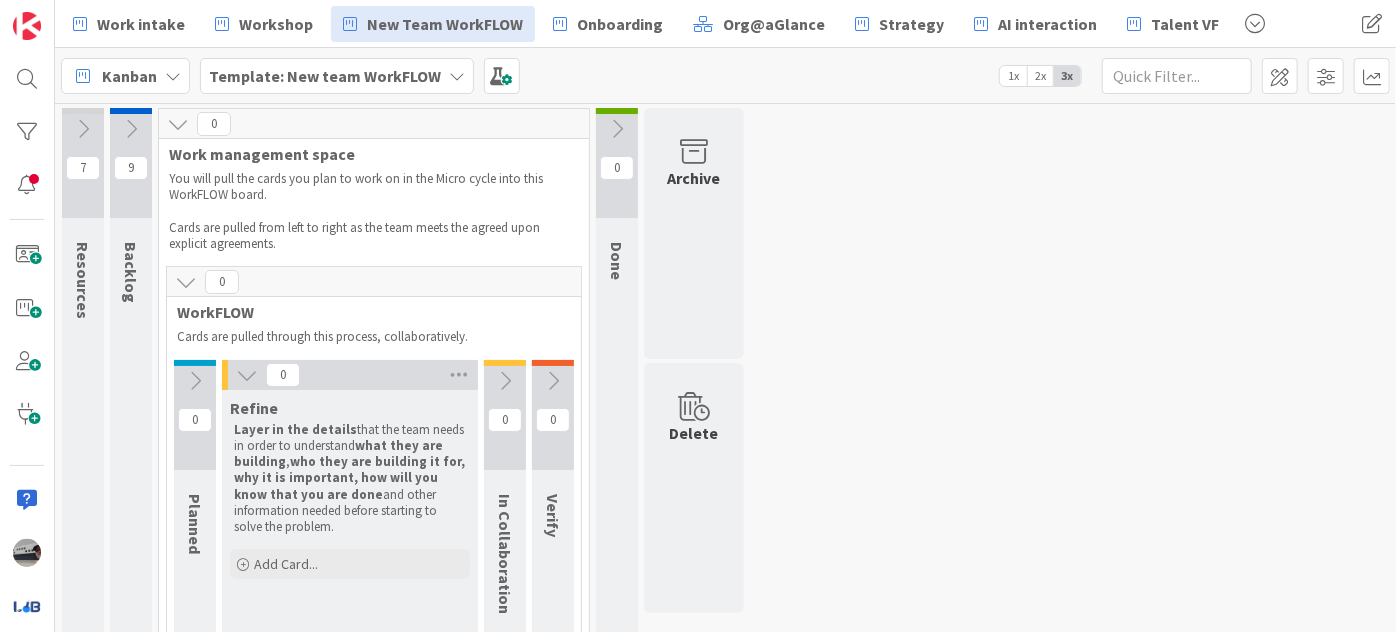 click at bounding box center [247, 375] 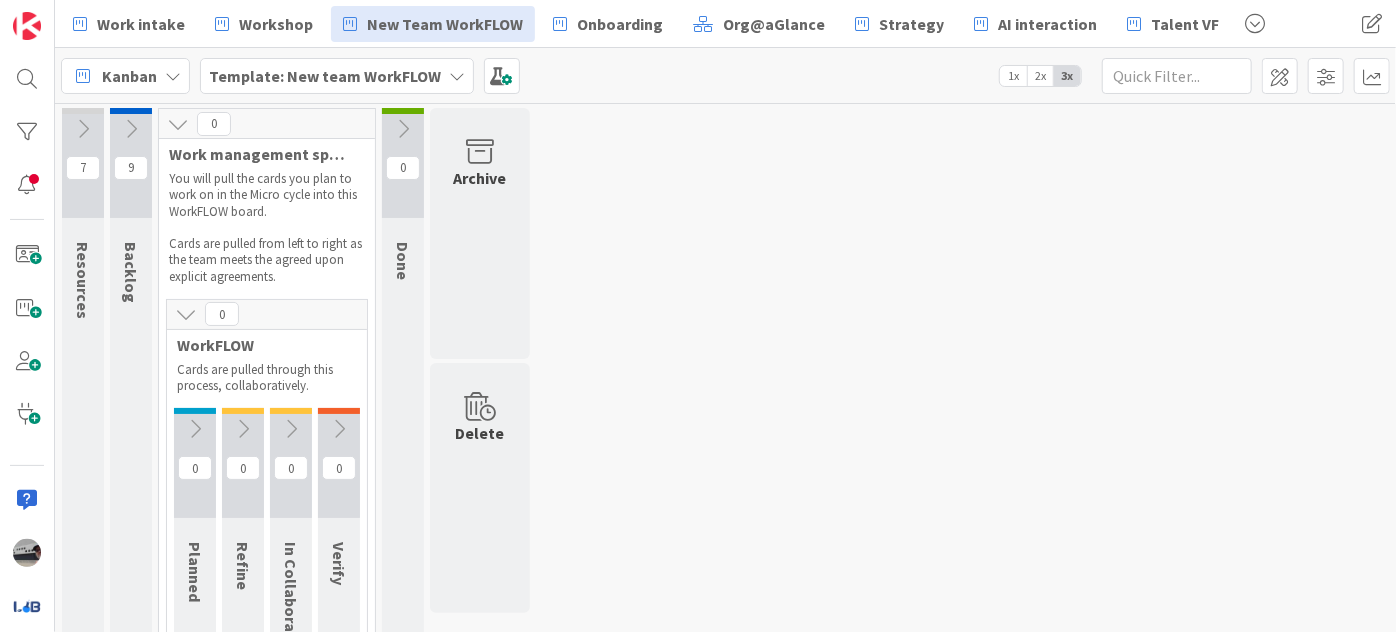 click at bounding box center (186, 314) 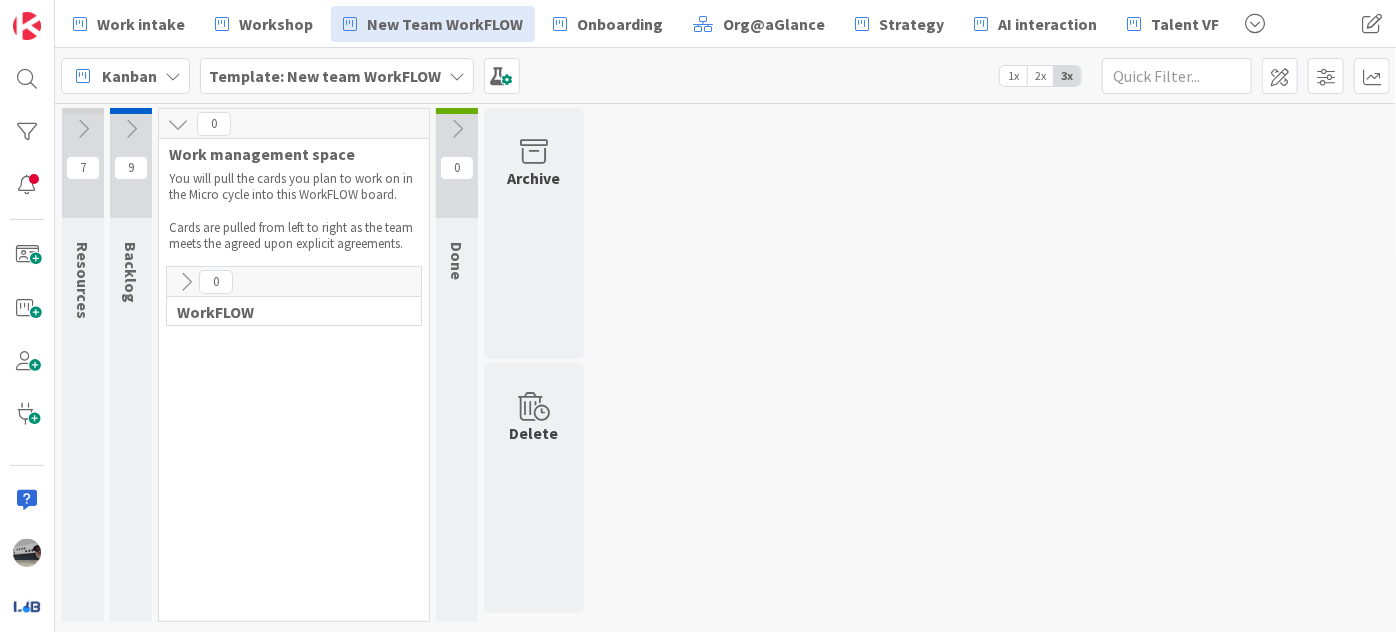 click at bounding box center (178, 124) 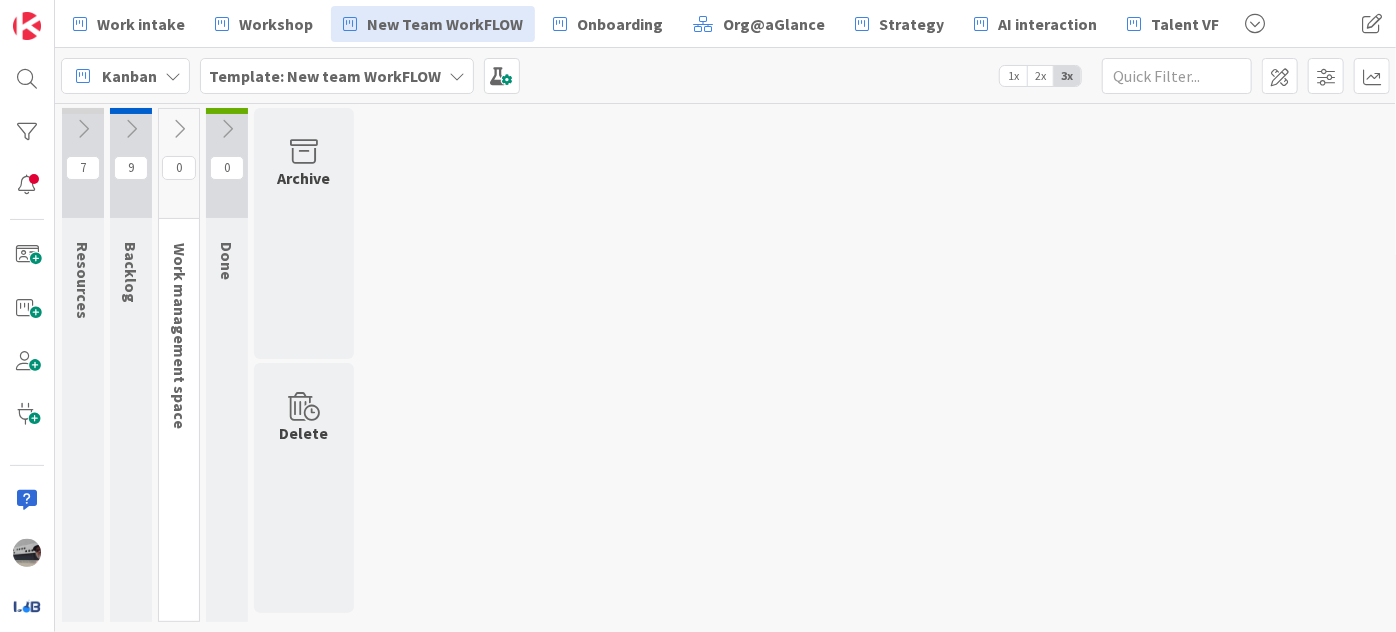 click at bounding box center (179, 129) 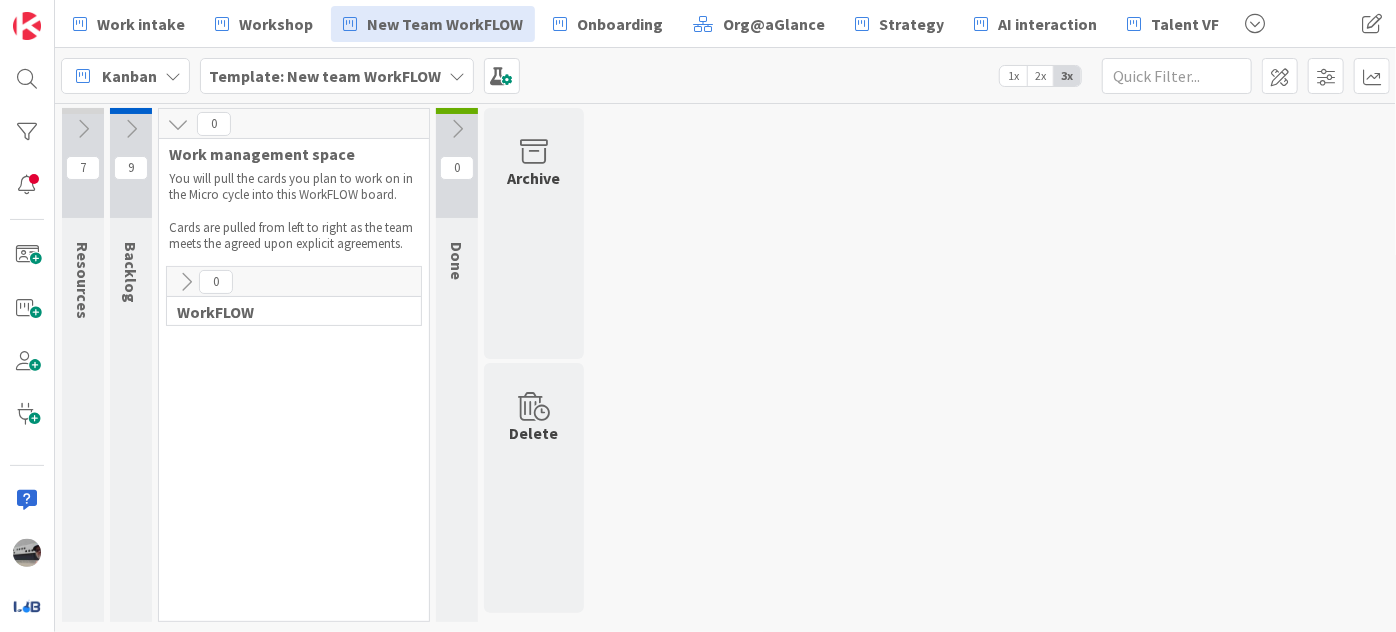 click at bounding box center (186, 282) 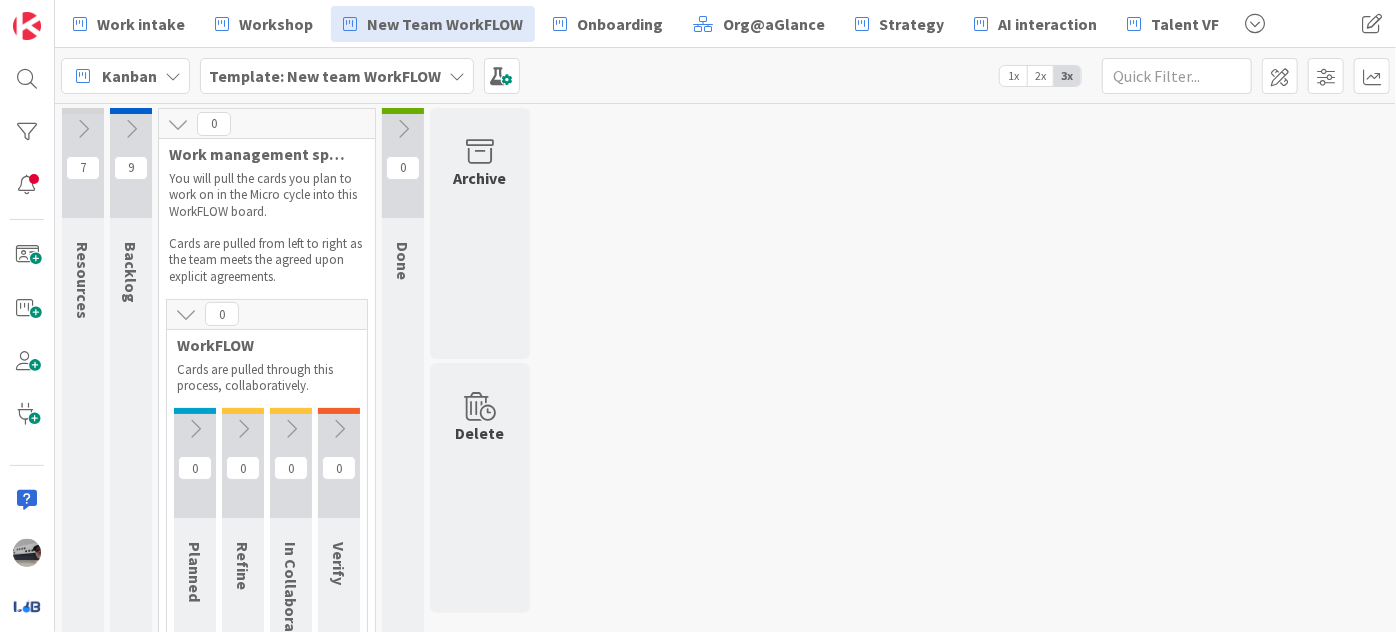 click at bounding box center (131, 129) 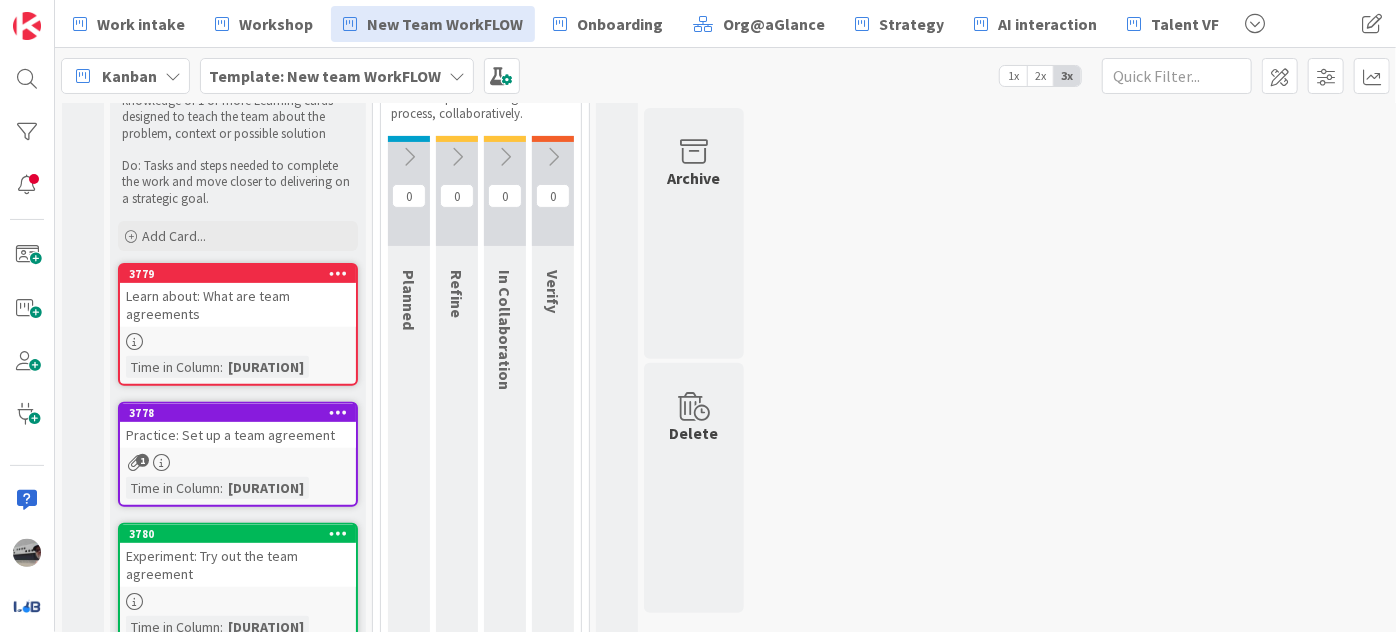 scroll, scrollTop: 0, scrollLeft: 0, axis: both 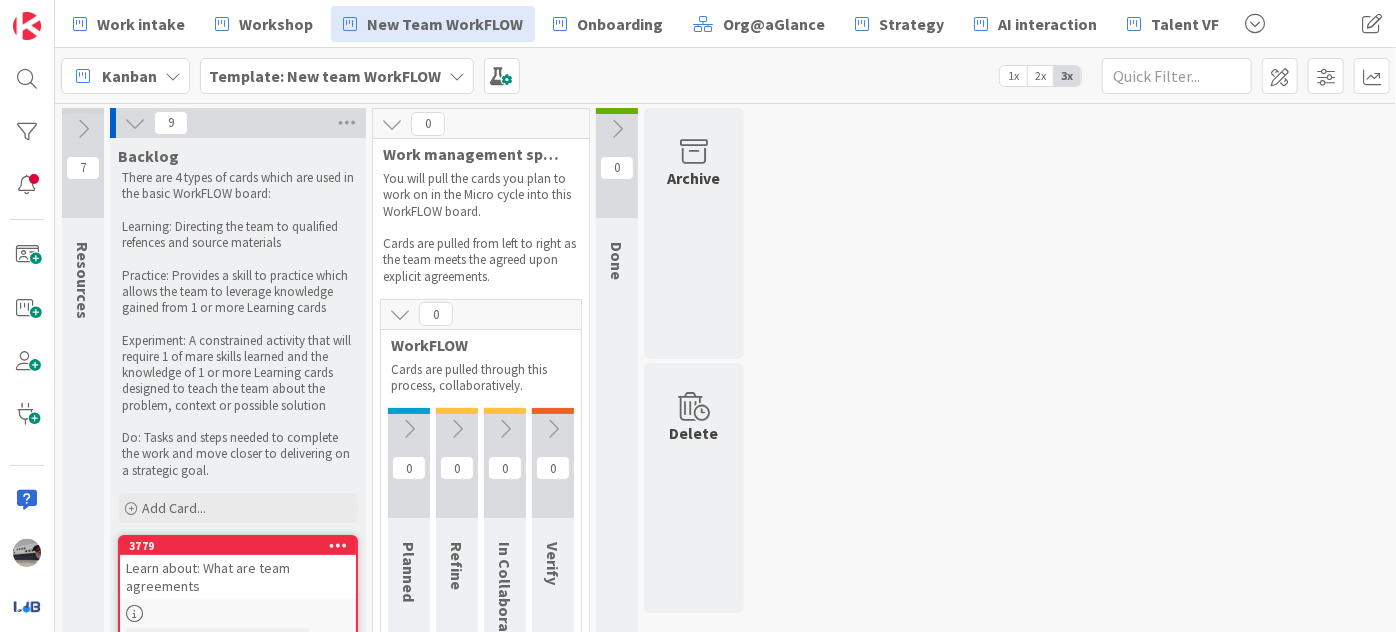click at bounding box center [617, 129] 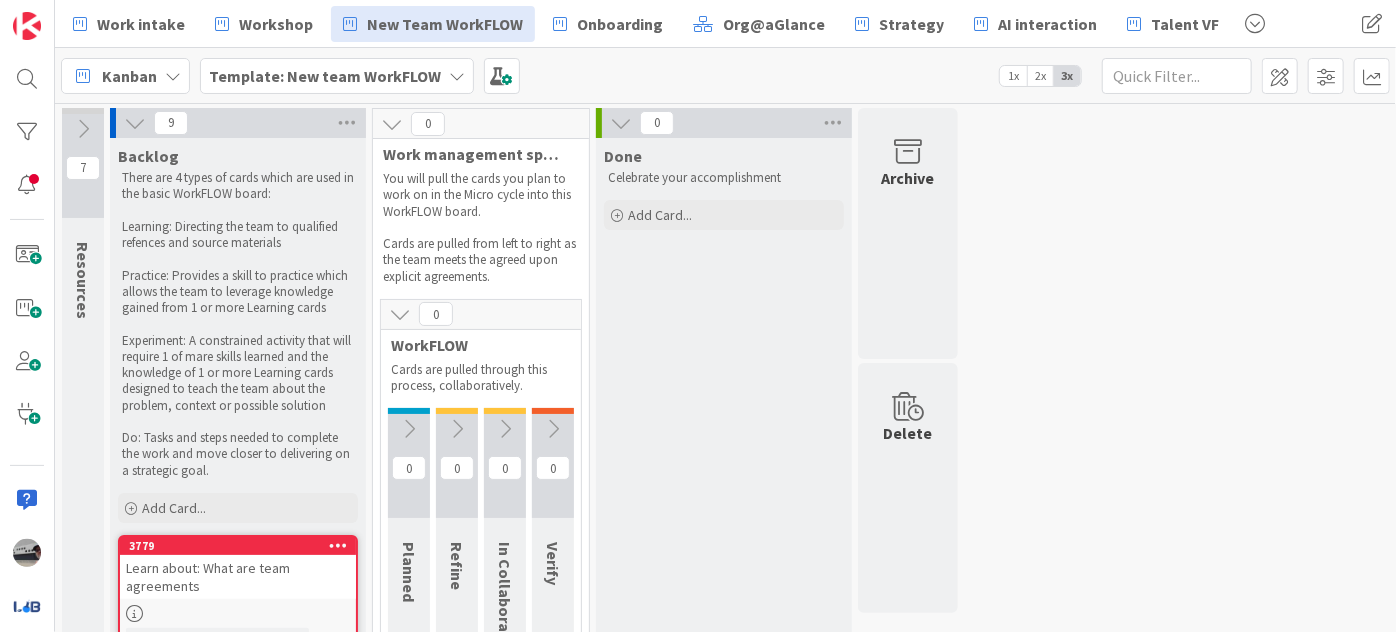 click at bounding box center [409, 429] 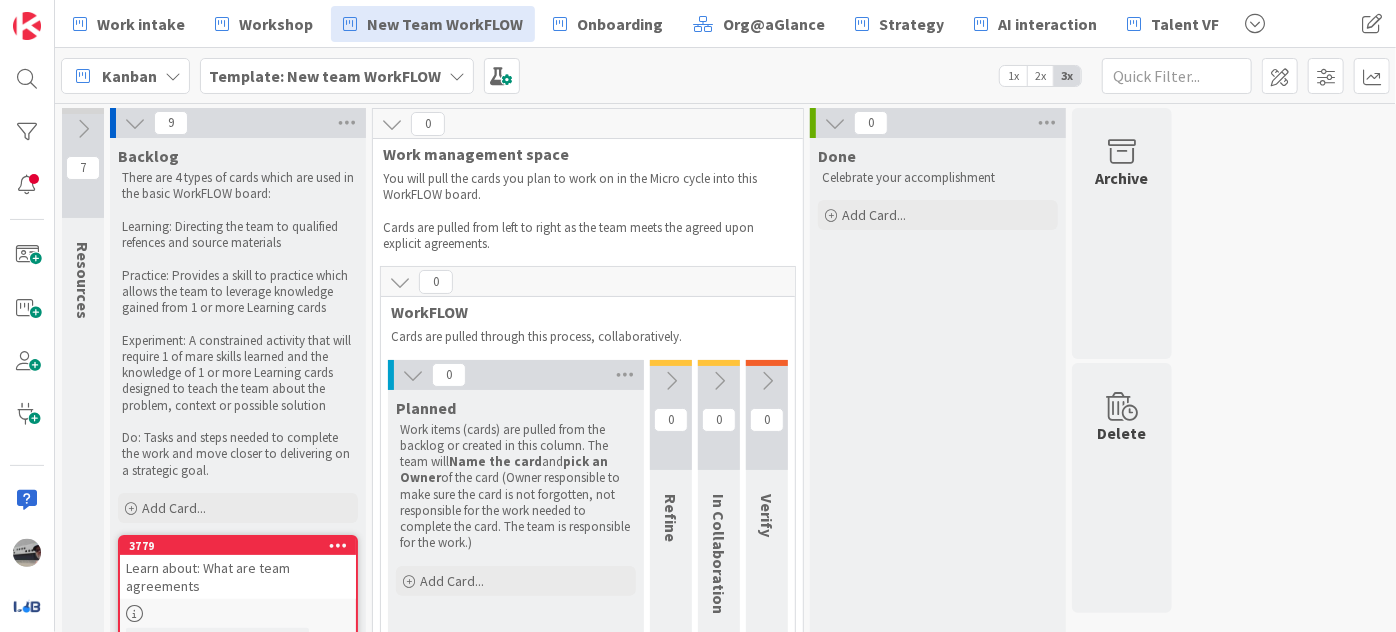click at bounding box center [671, 381] 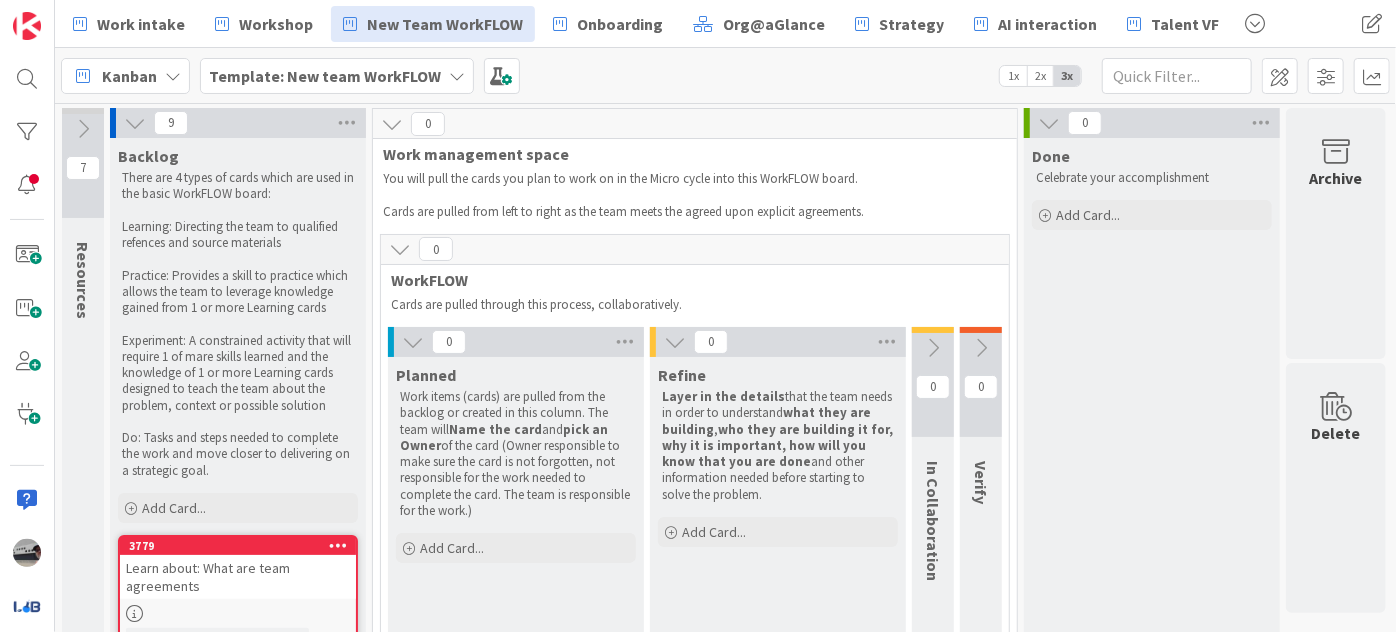 click at bounding box center (933, 348) 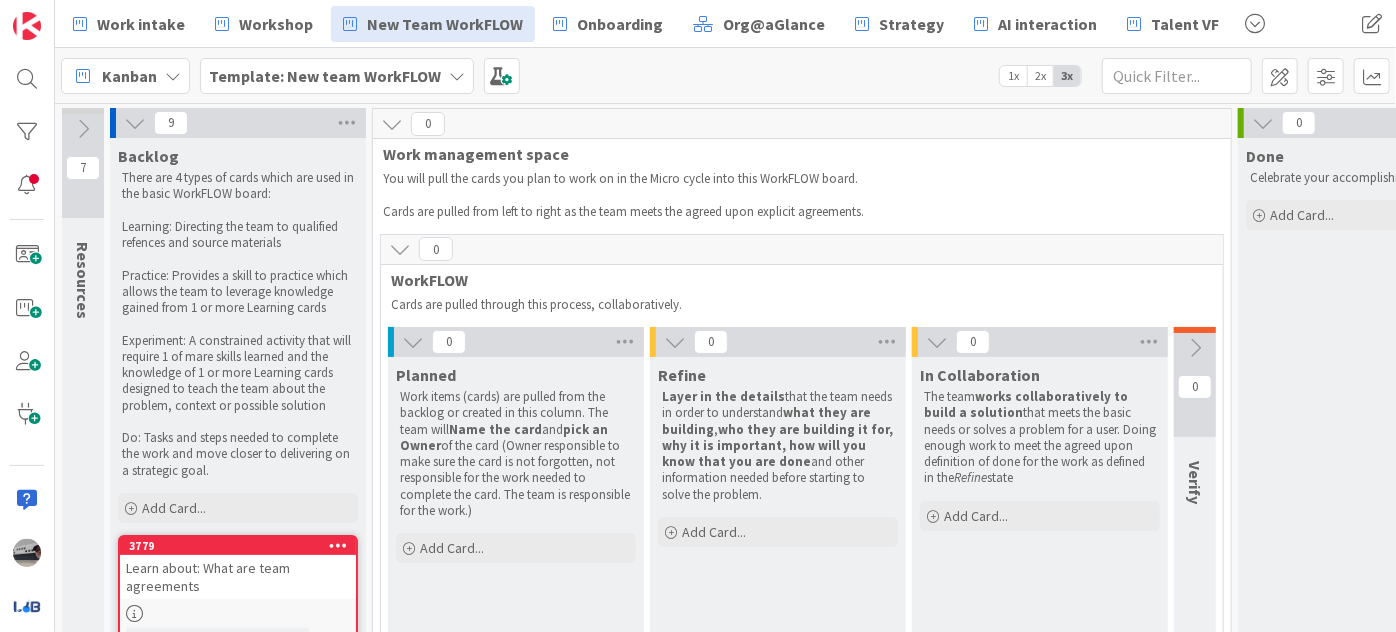 click at bounding box center [1195, 348] 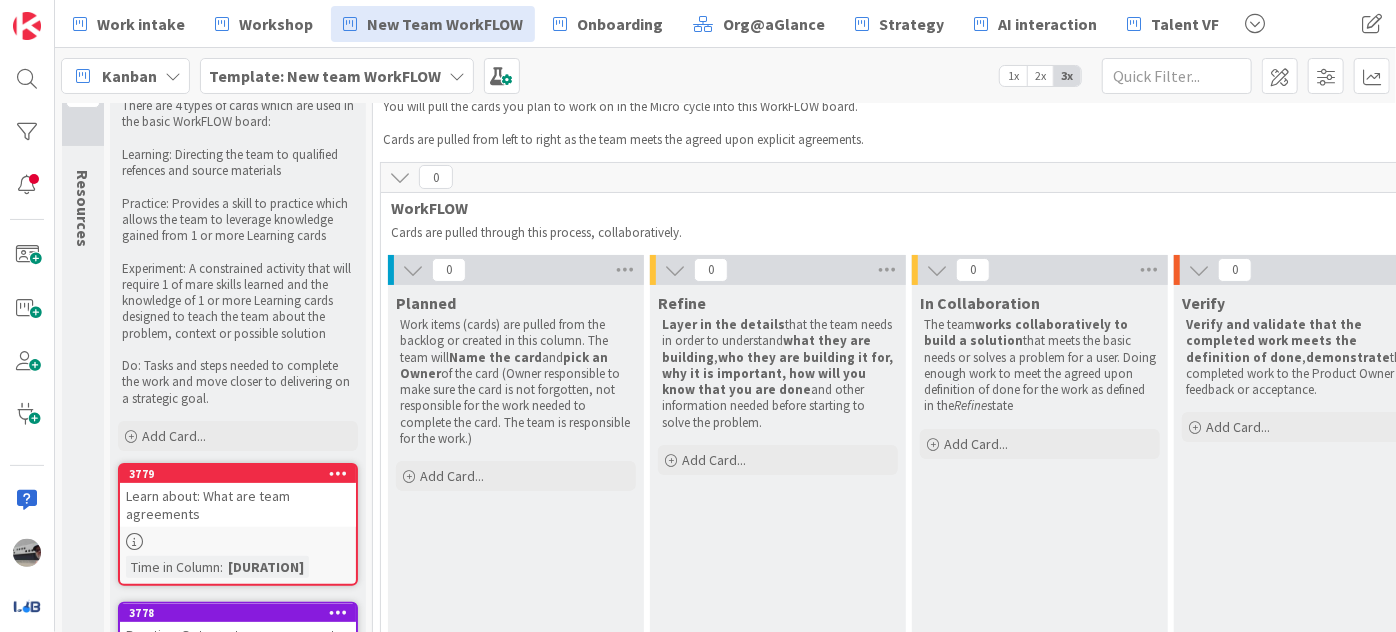 scroll, scrollTop: 181, scrollLeft: 0, axis: vertical 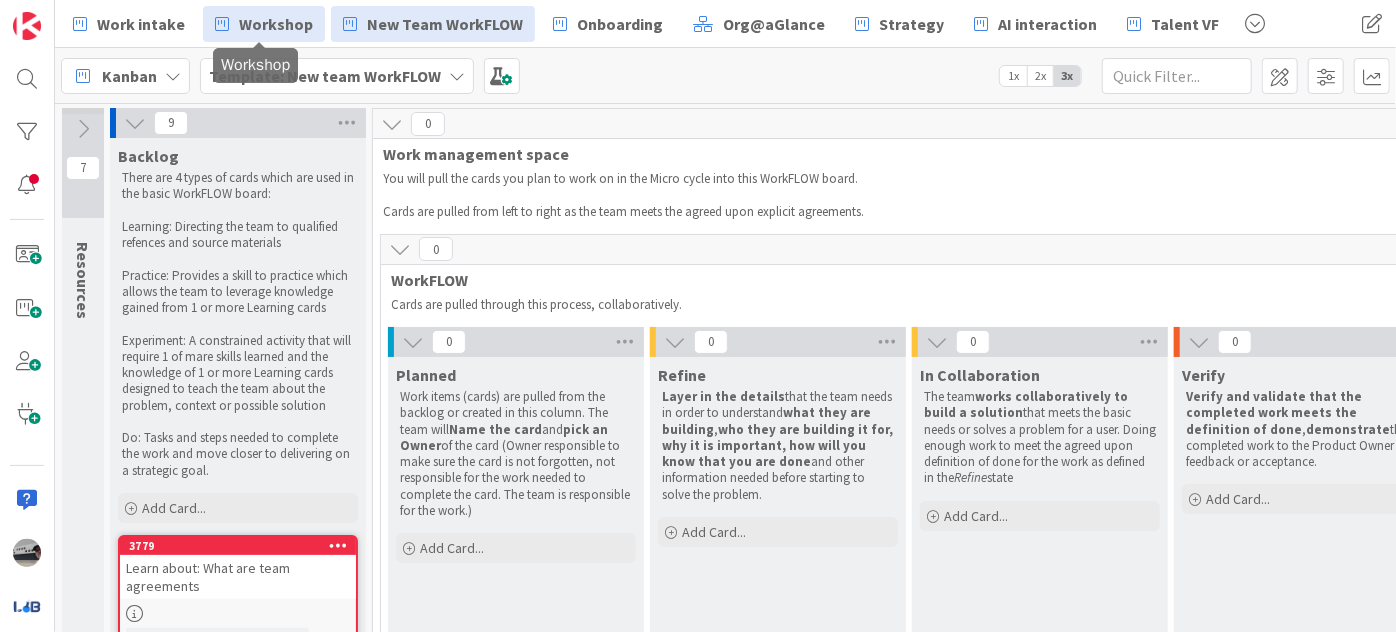 click on "Workshop" at bounding box center [276, 24] 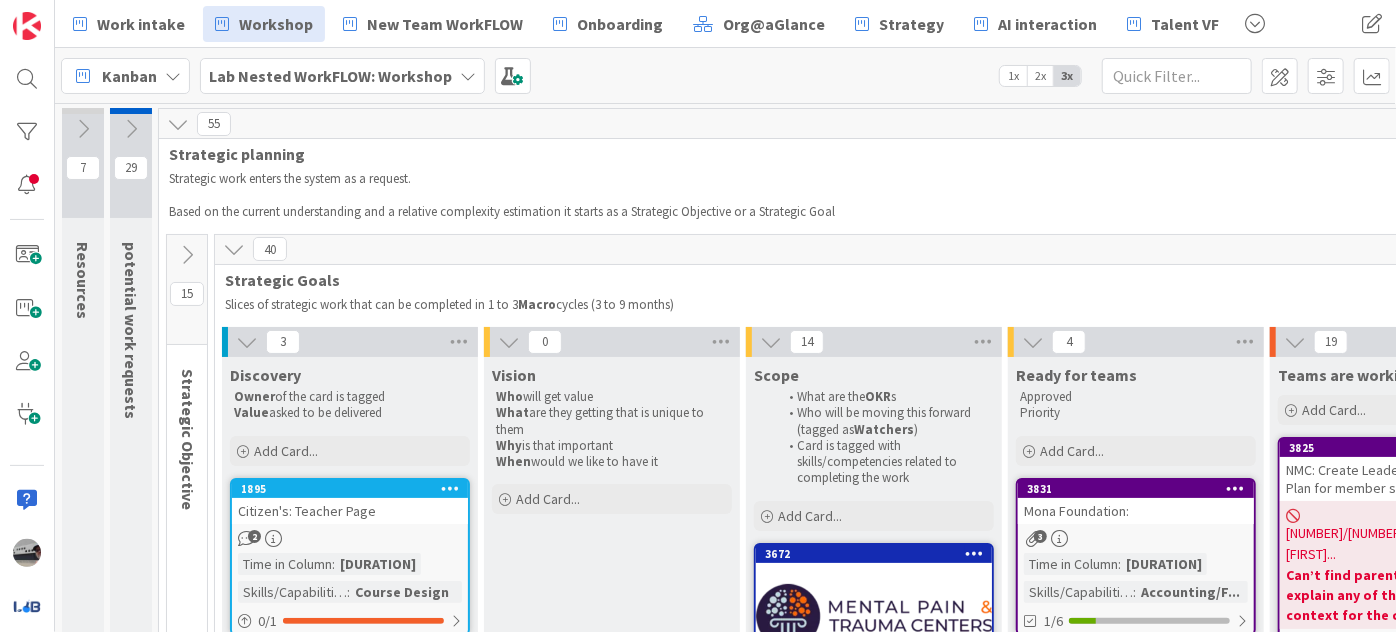 click at bounding box center [247, 342] 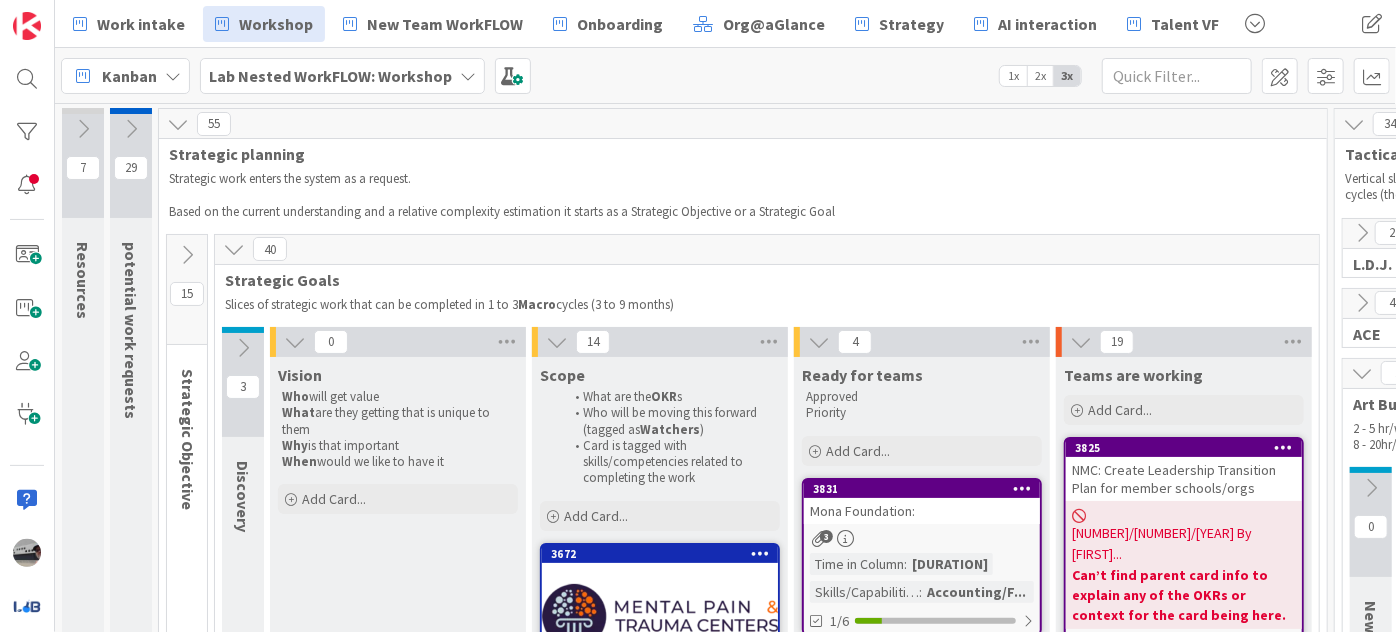 click on "0" at bounding box center [398, 342] 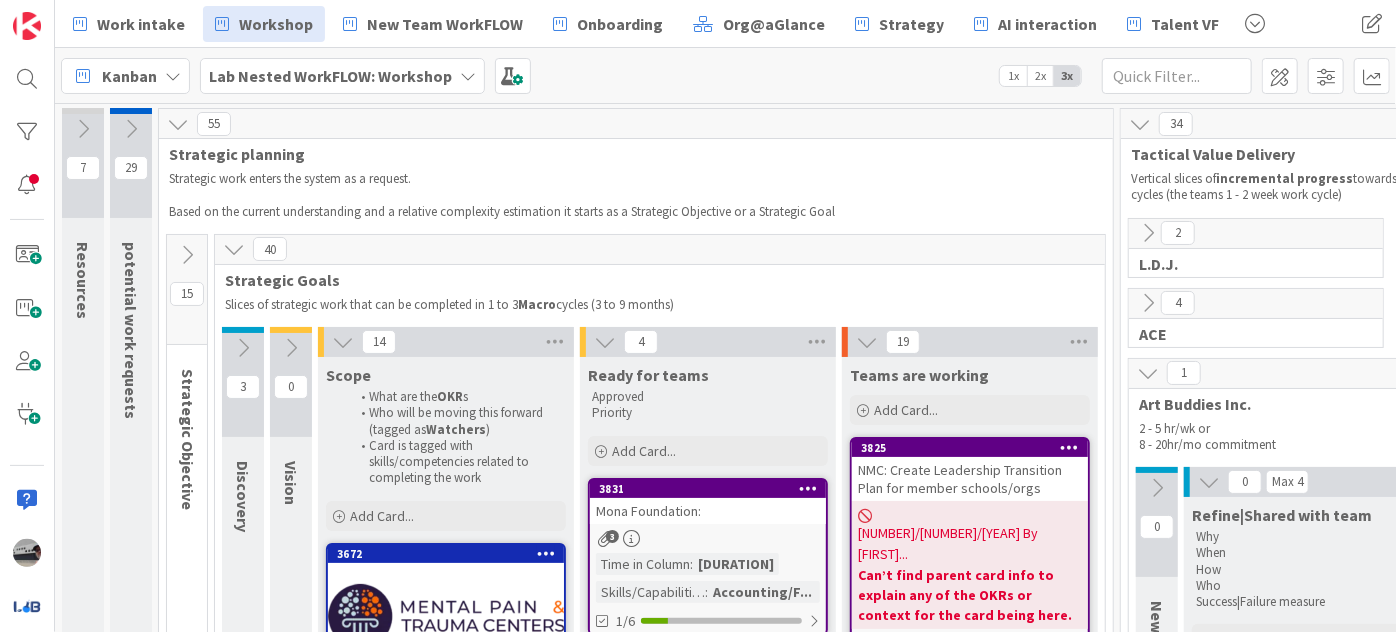 click at bounding box center (343, 342) 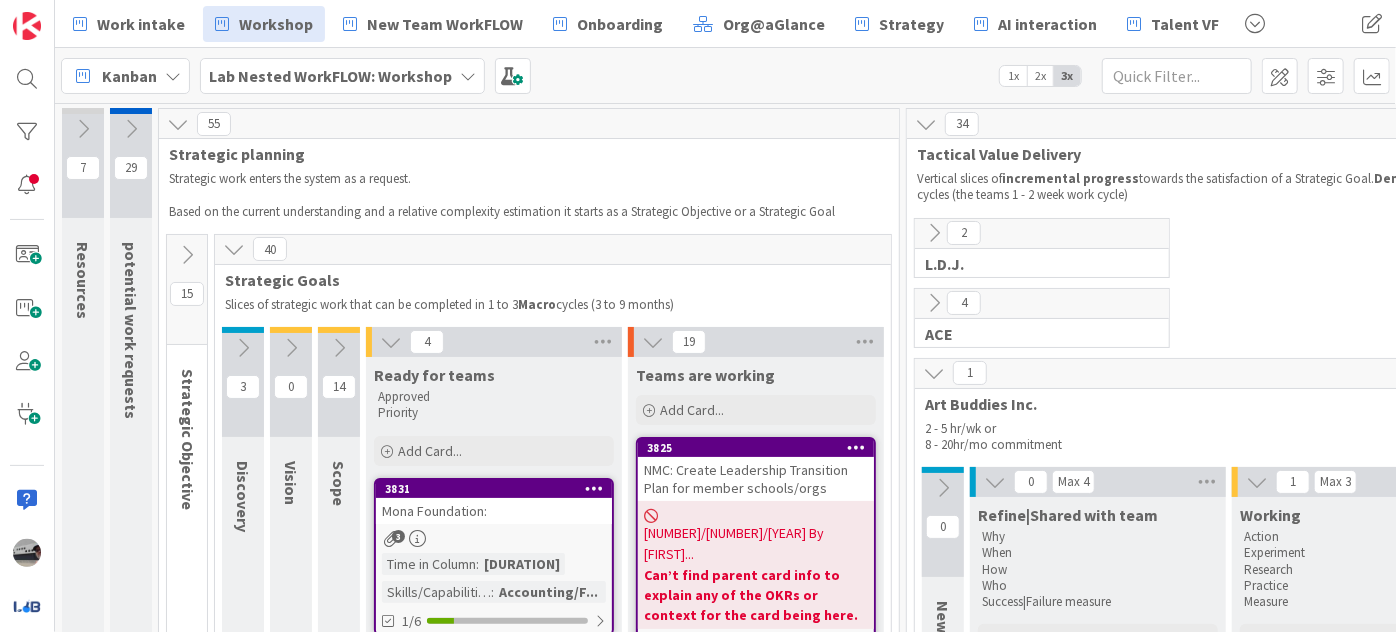 click at bounding box center (391, 342) 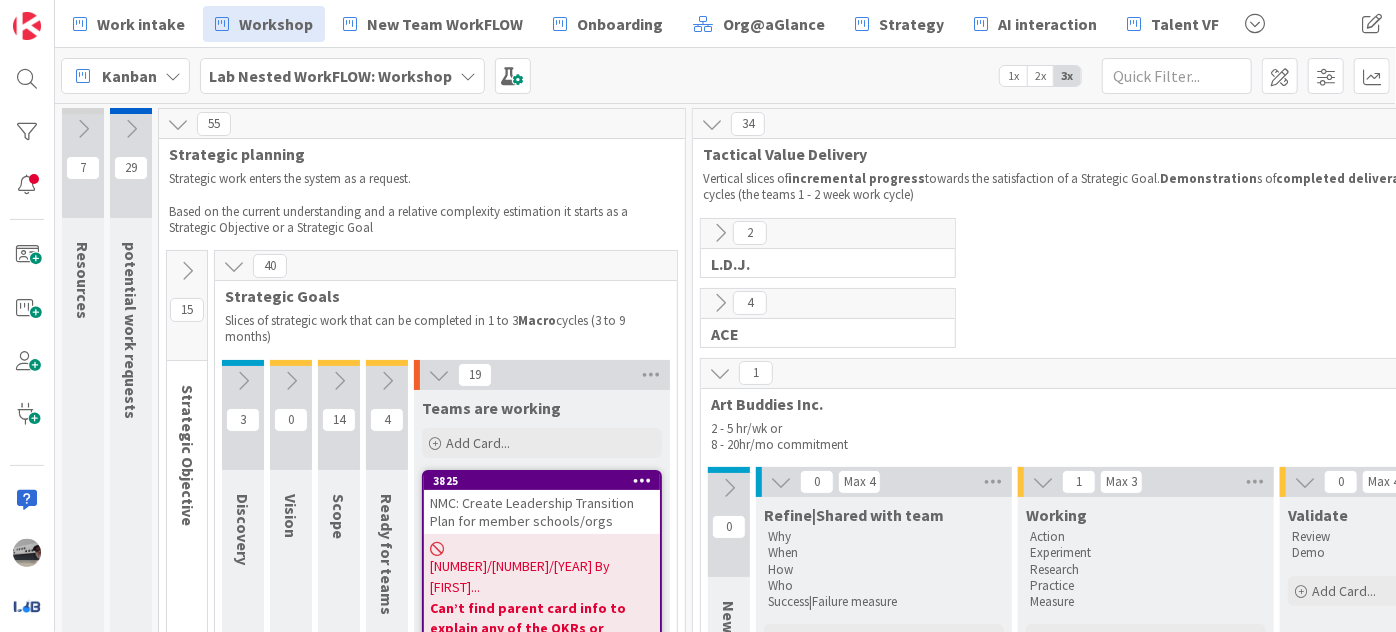 click at bounding box center [439, 375] 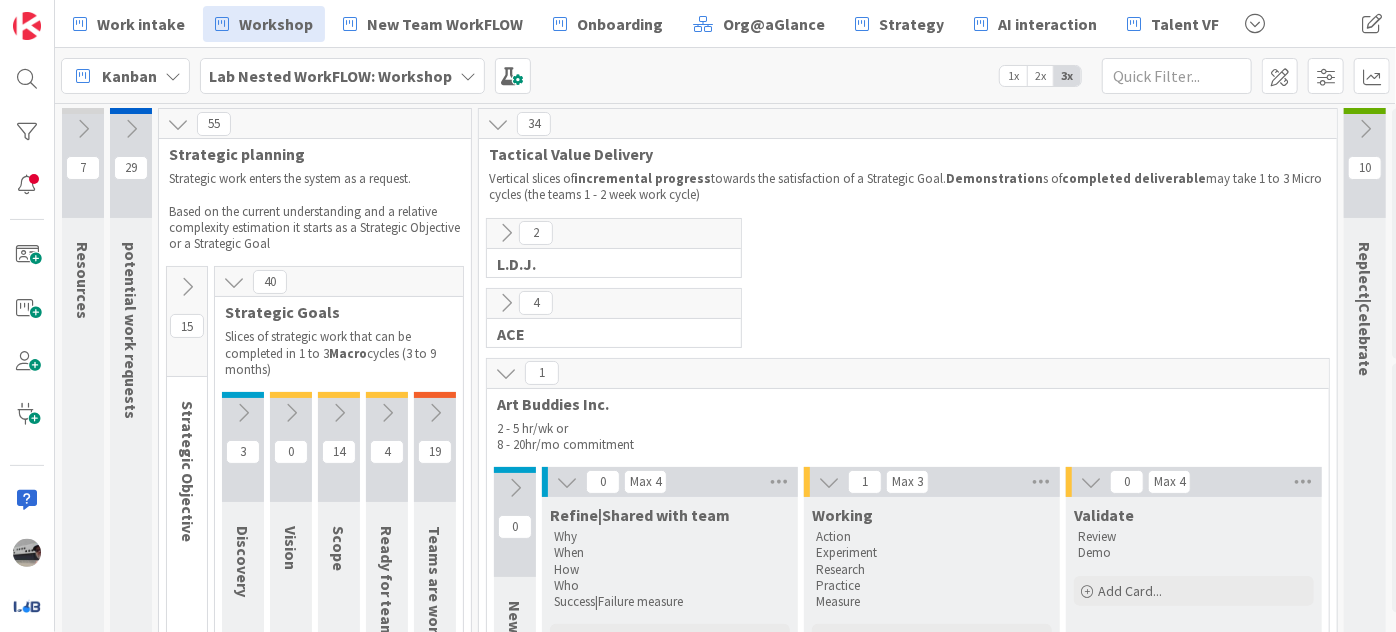 click at bounding box center (234, 282) 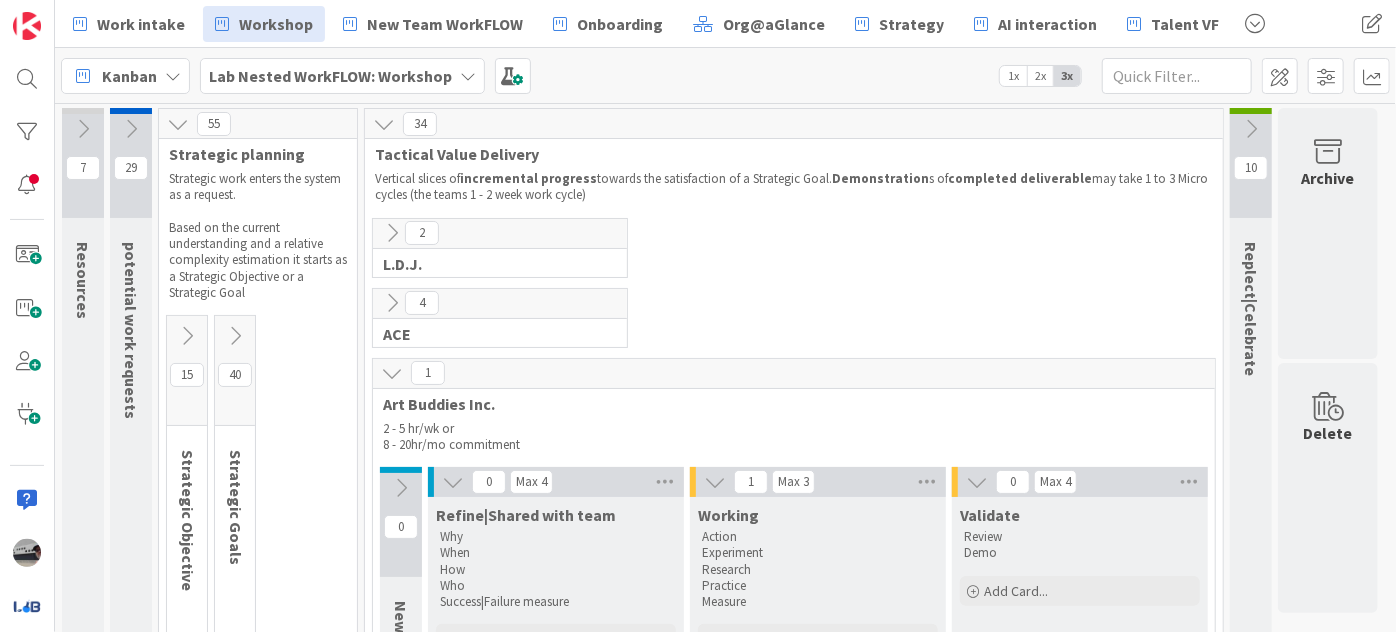click at bounding box center (392, 373) 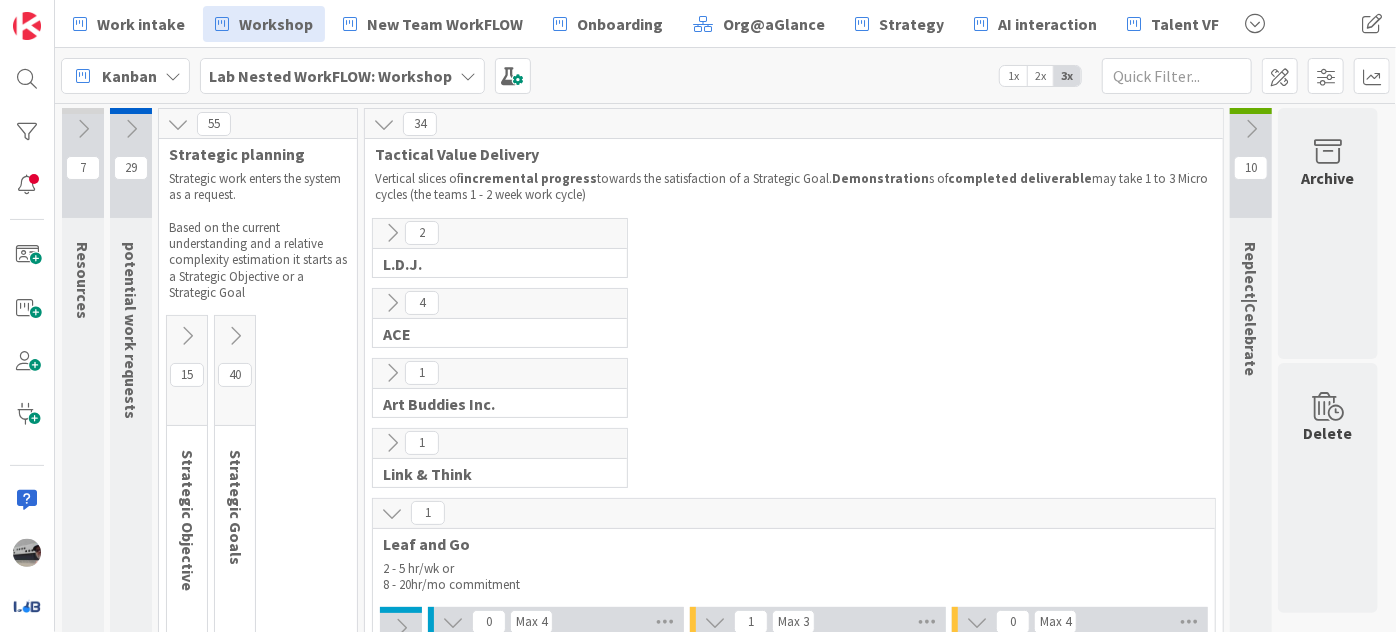 click at bounding box center [392, 513] 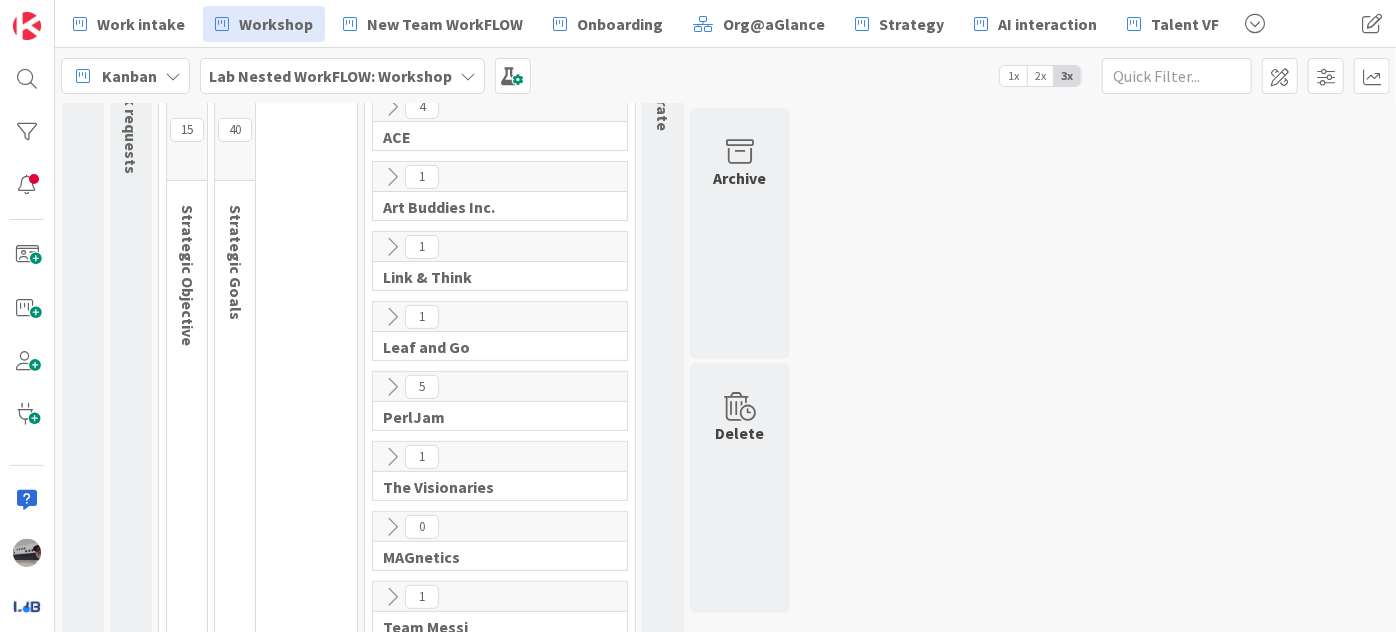 scroll, scrollTop: 272, scrollLeft: 0, axis: vertical 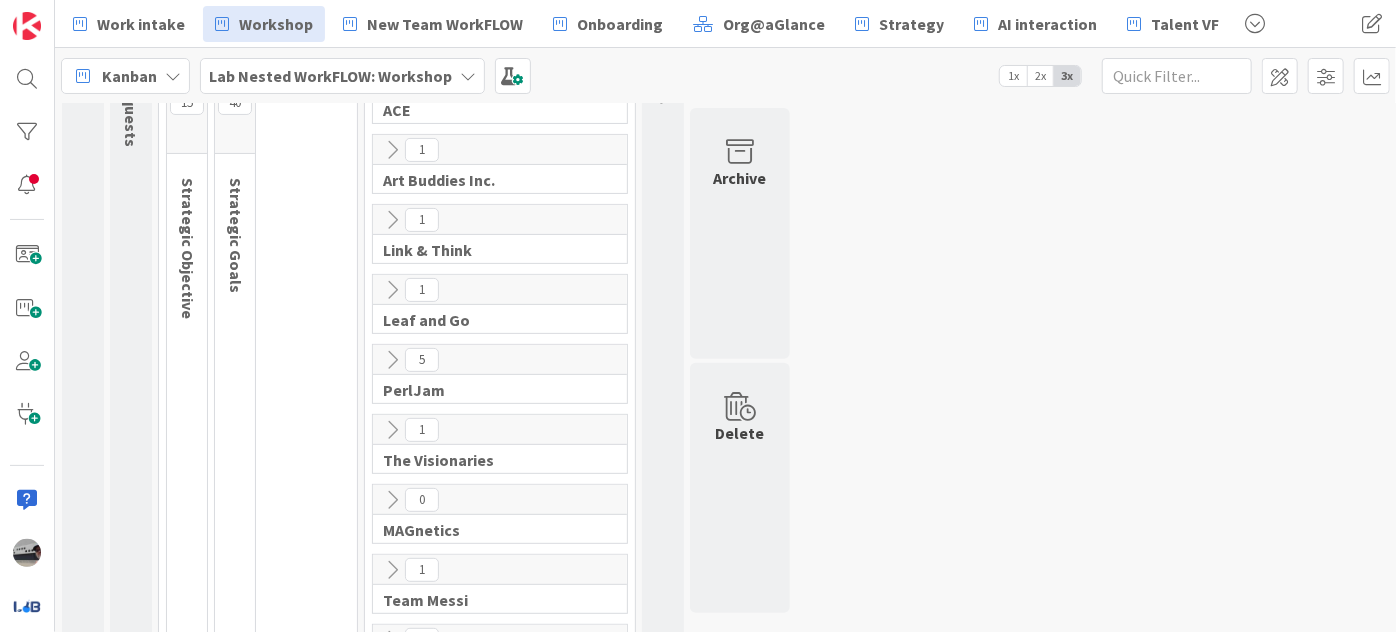 click at bounding box center (392, 360) 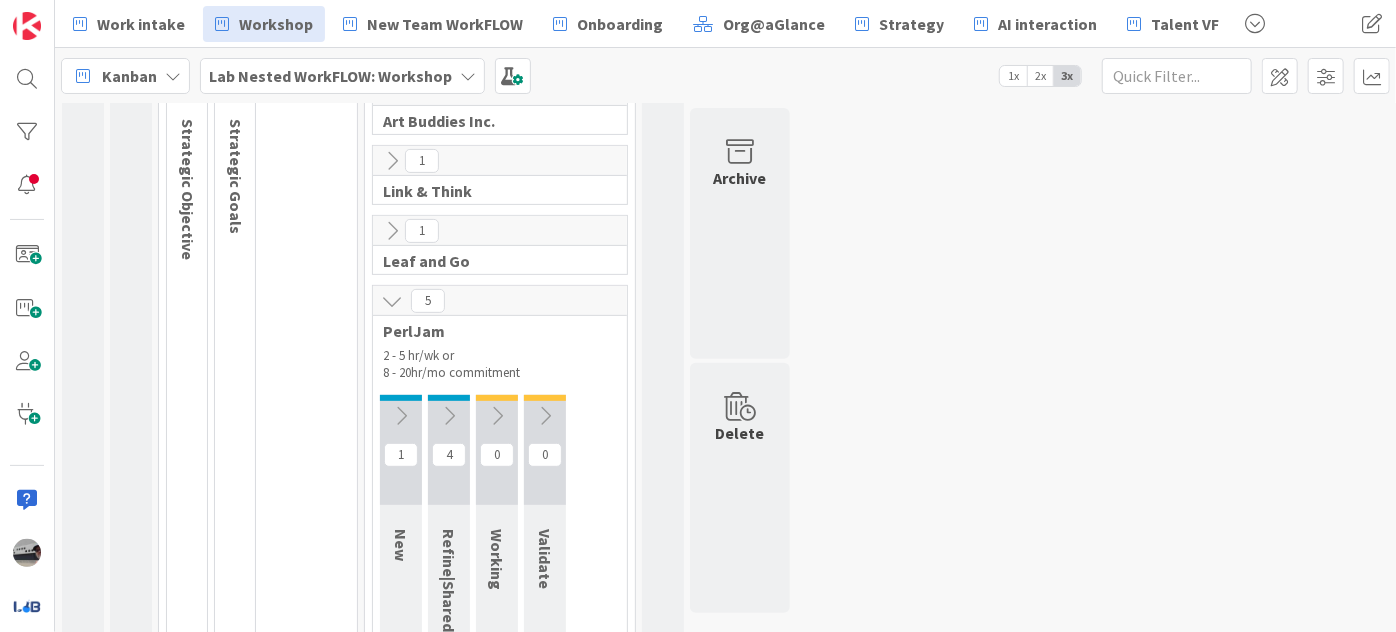 scroll, scrollTop: 363, scrollLeft: 0, axis: vertical 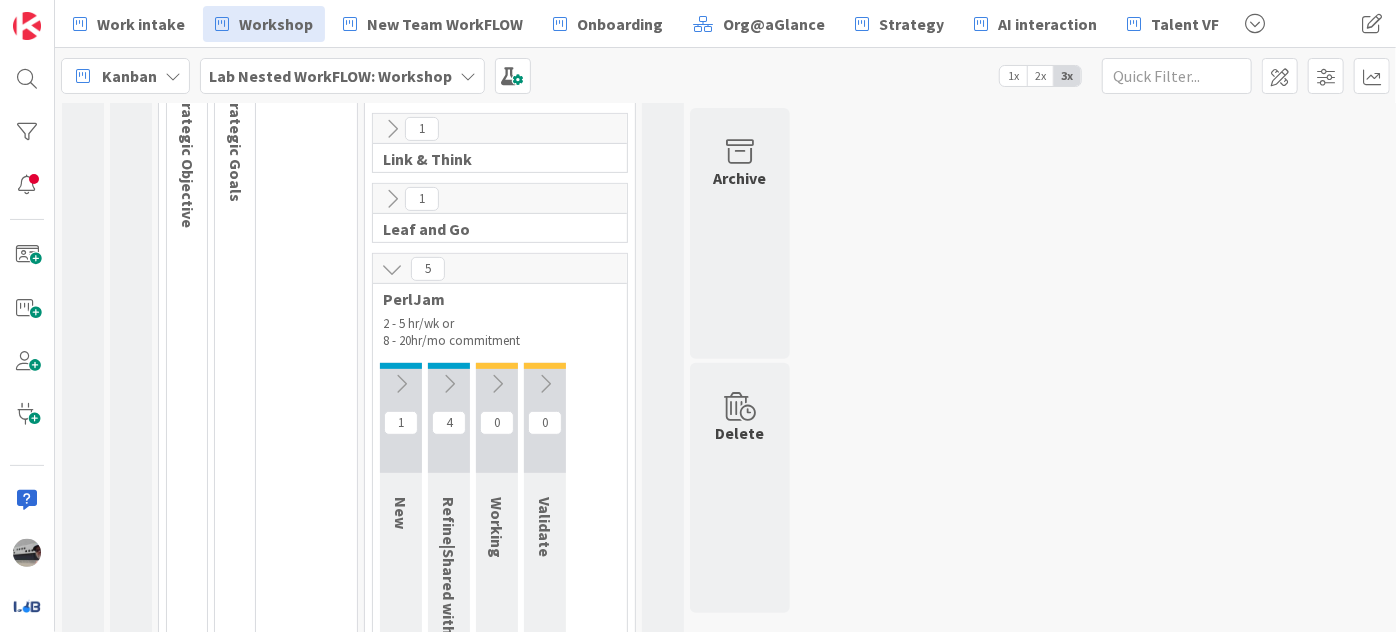 click at bounding box center (401, 384) 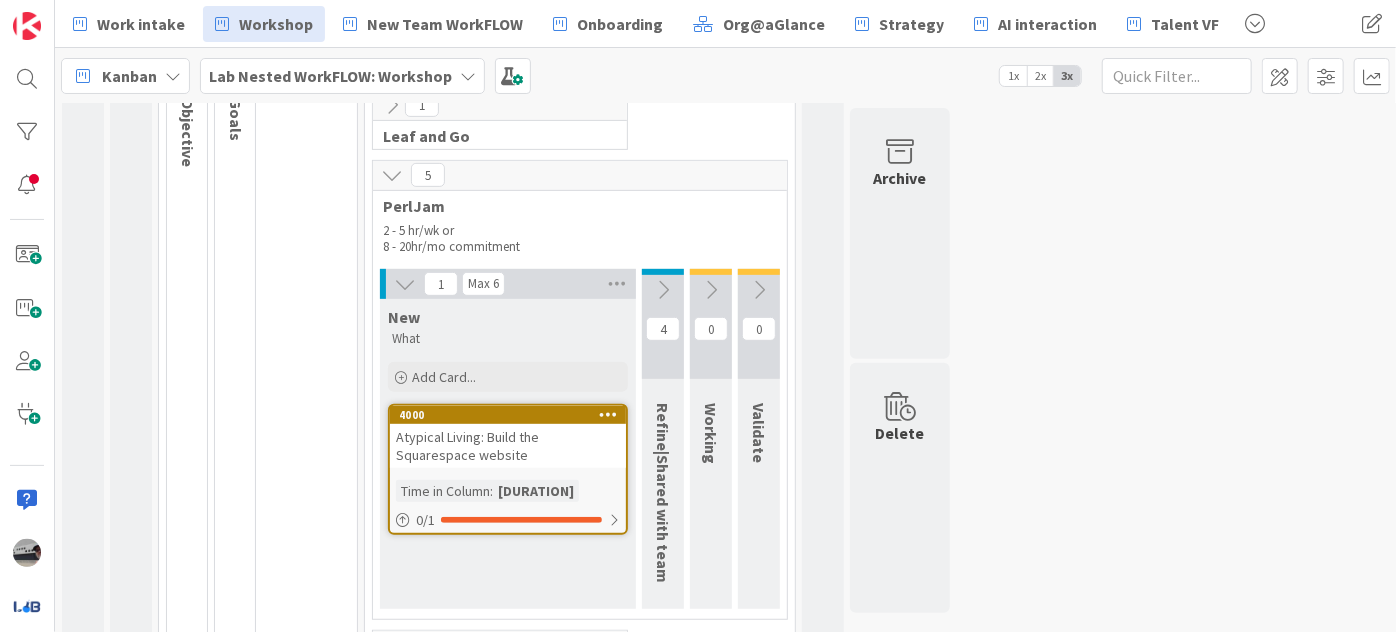 scroll, scrollTop: 454, scrollLeft: 0, axis: vertical 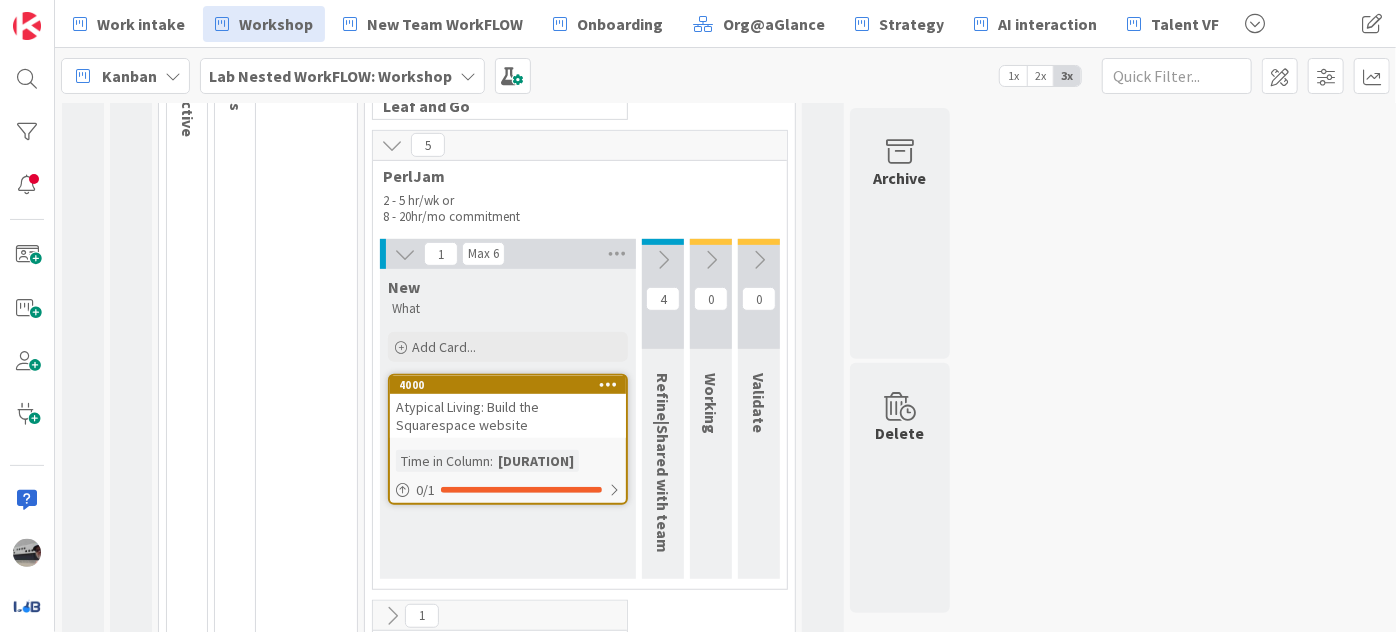 click at bounding box center [663, 260] 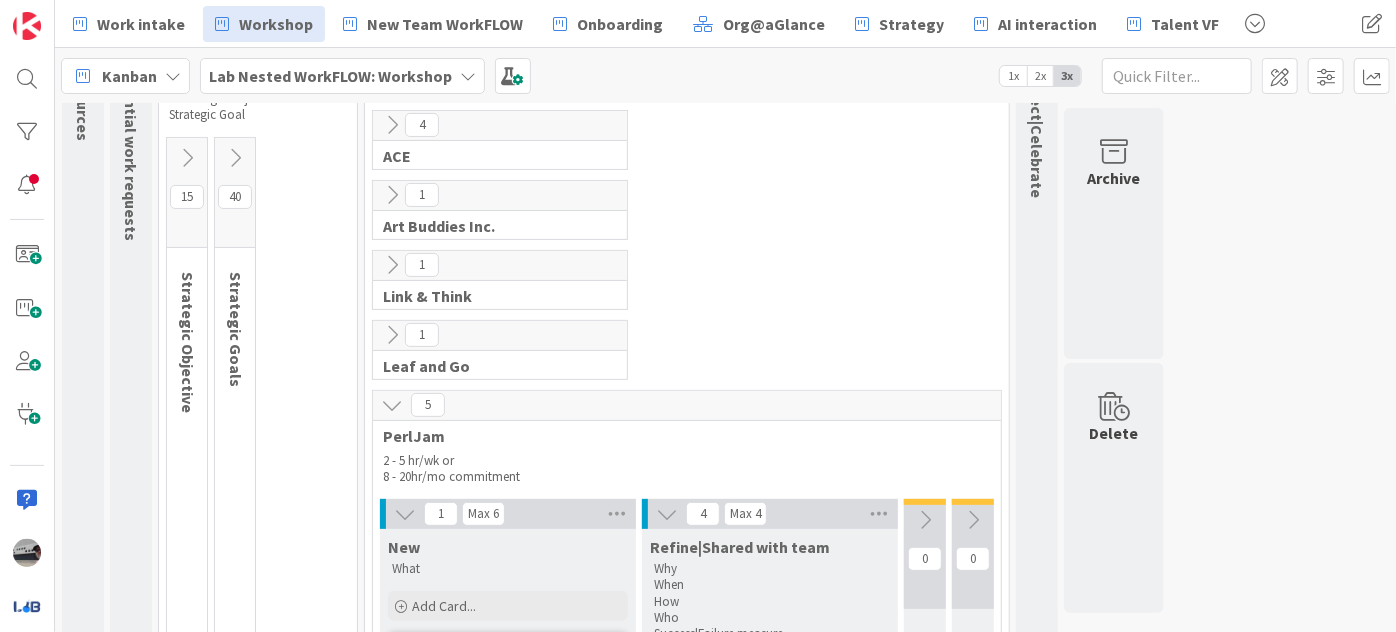 scroll, scrollTop: 181, scrollLeft: 0, axis: vertical 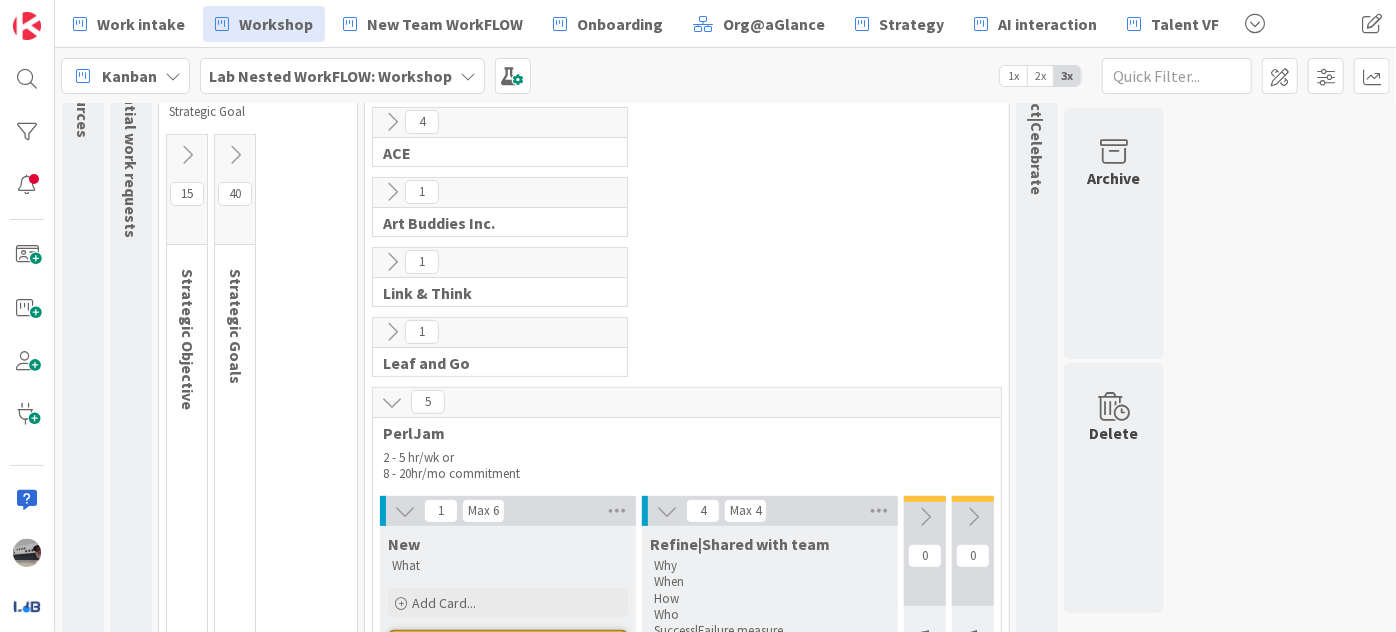 click at bounding box center (392, 402) 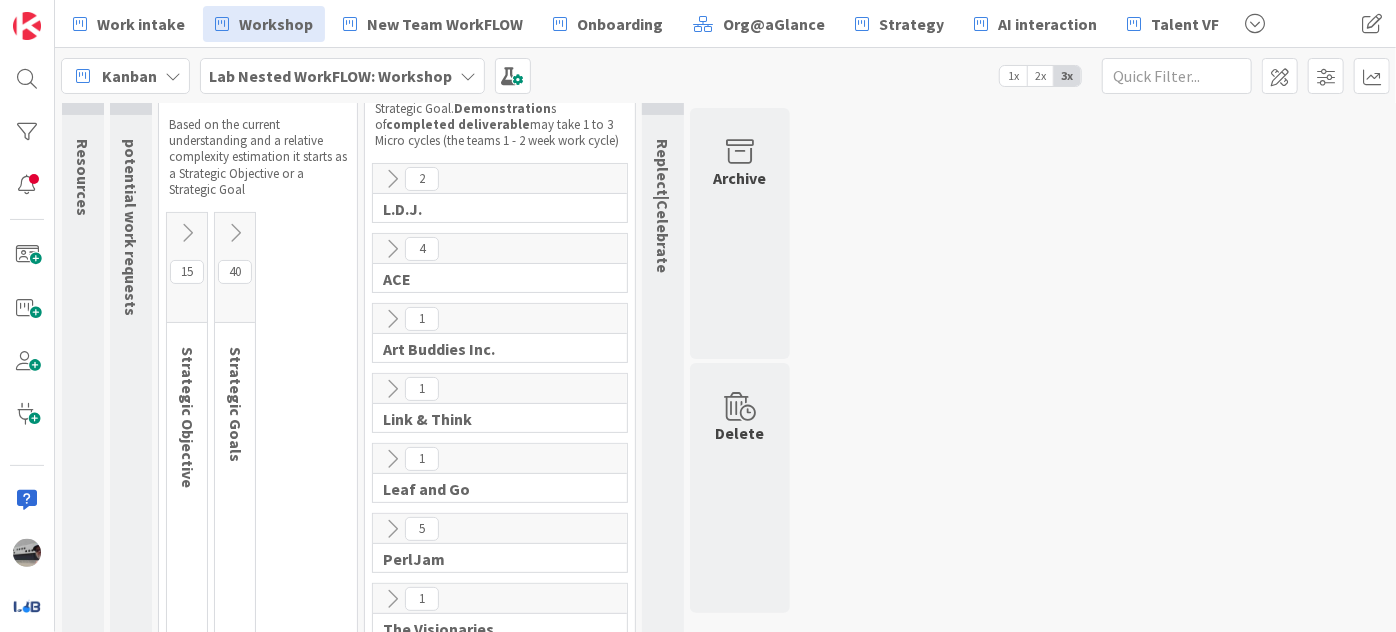 scroll, scrollTop: 0, scrollLeft: 0, axis: both 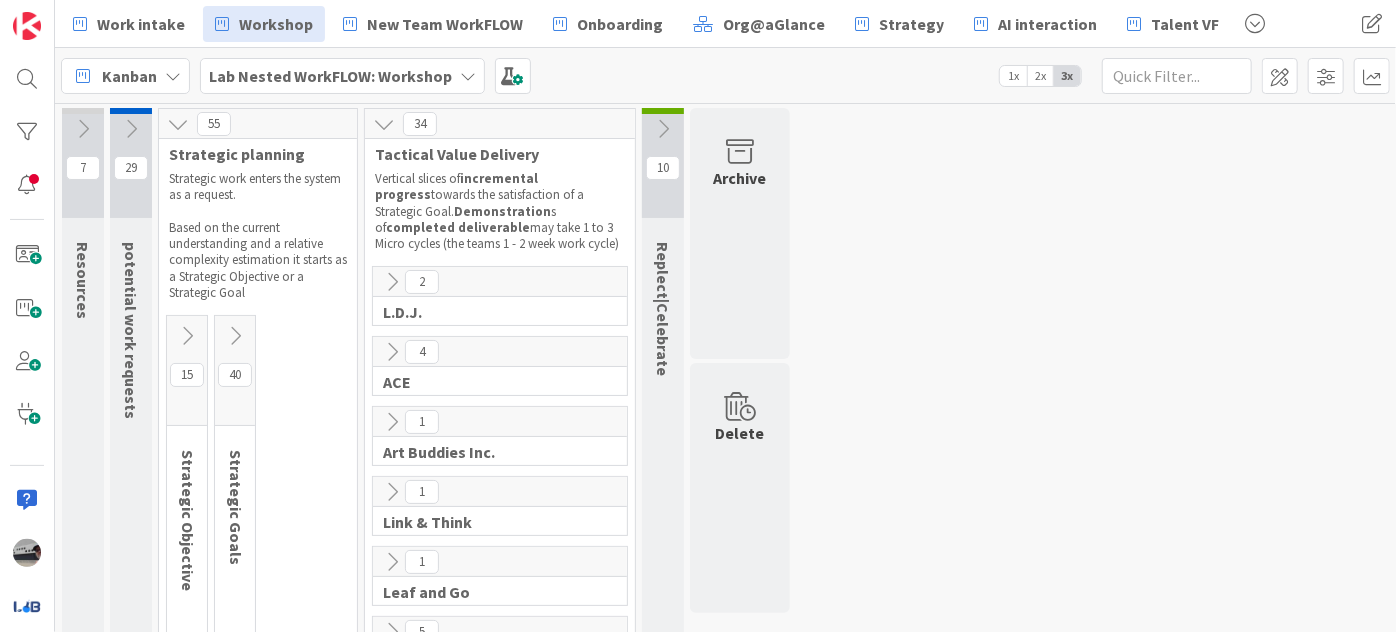 click at bounding box center [235, 336] 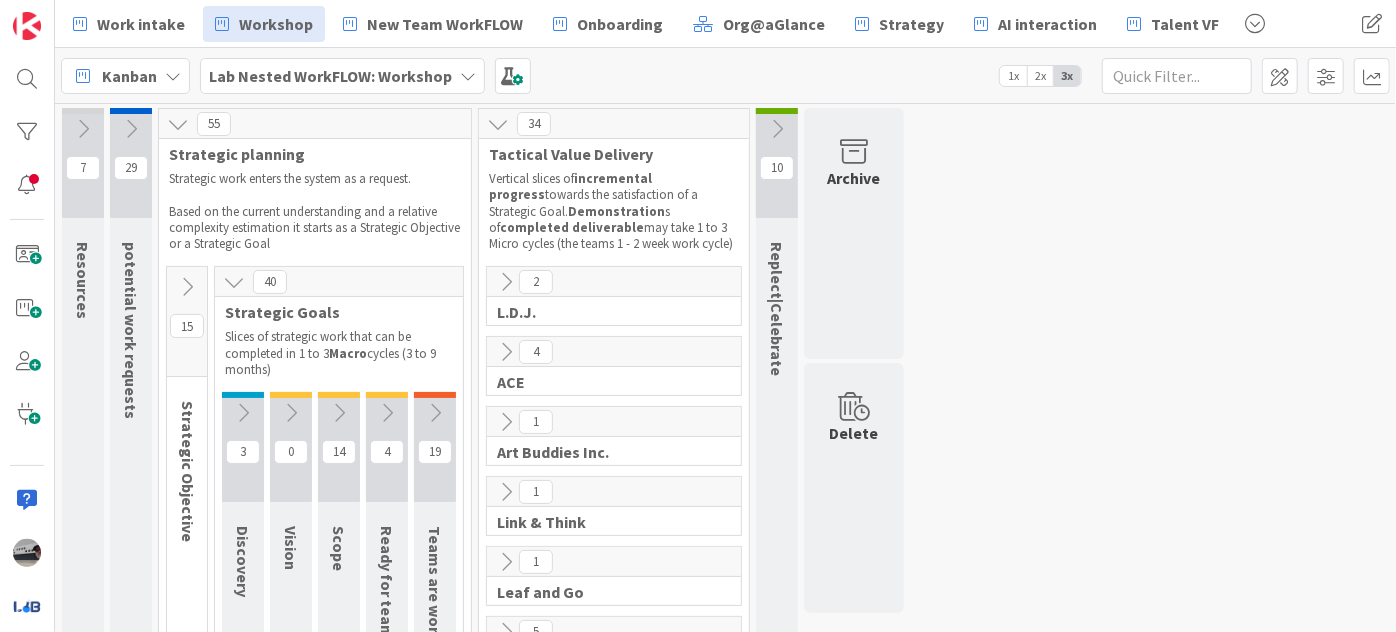click at bounding box center (243, 413) 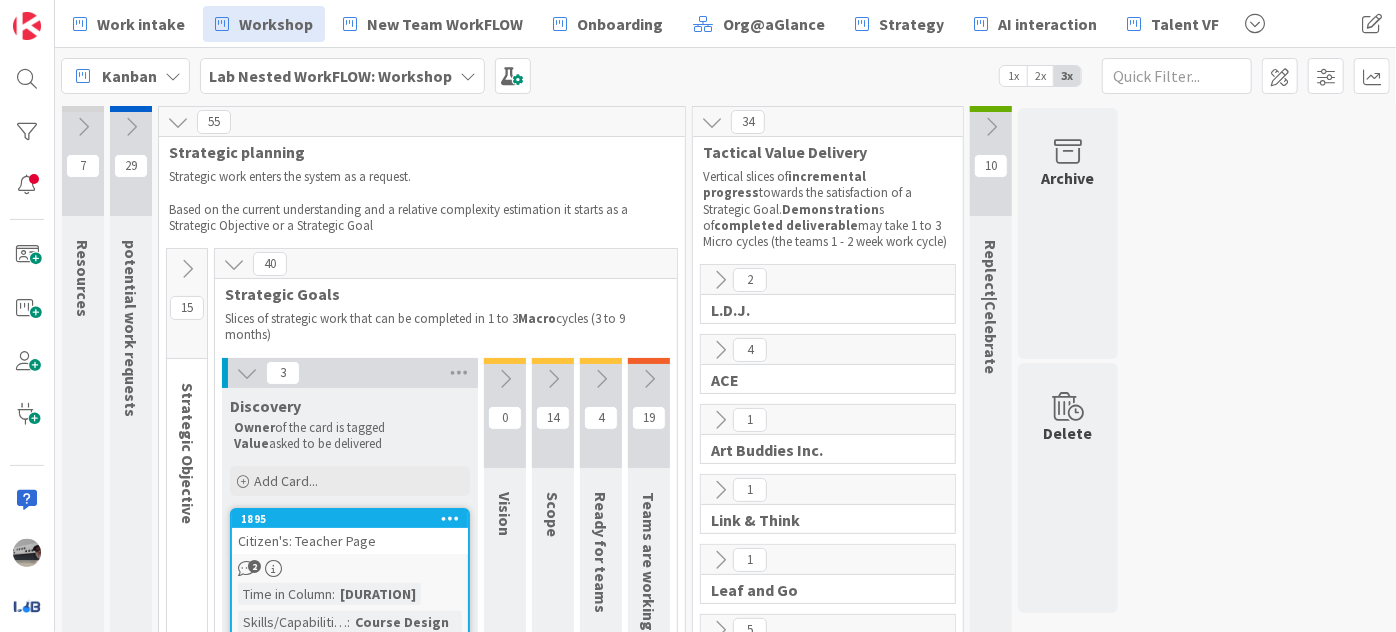 scroll, scrollTop: 0, scrollLeft: 0, axis: both 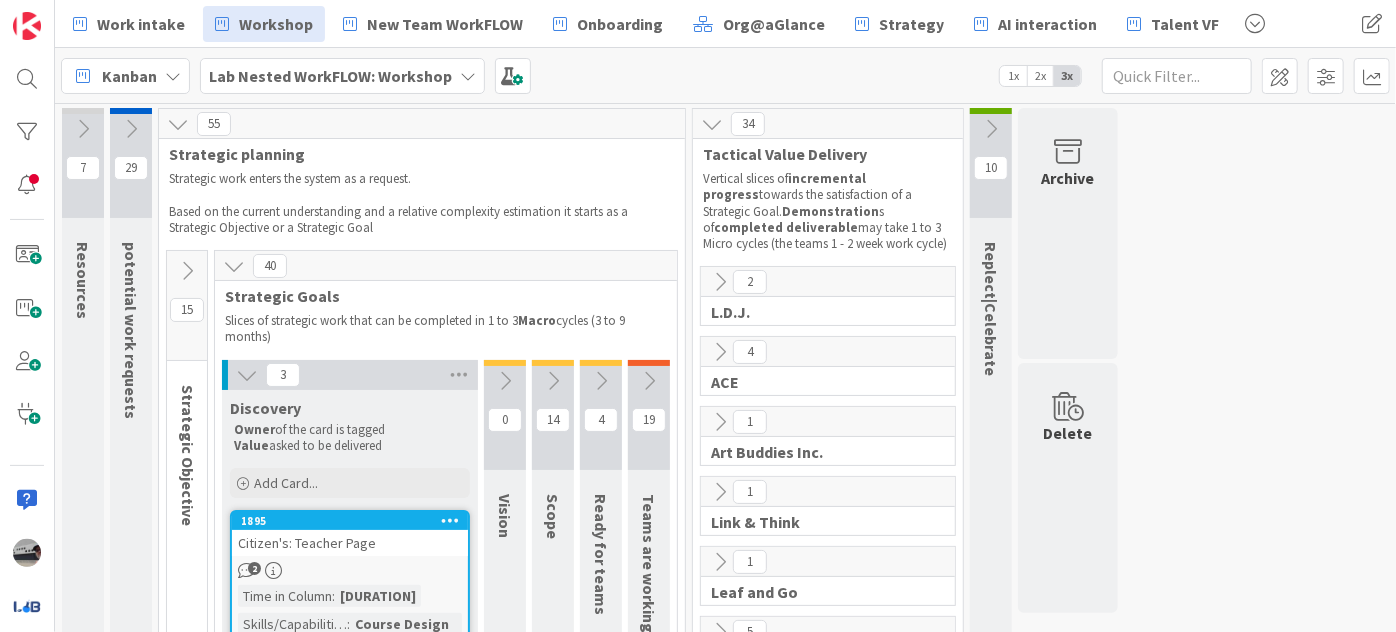 click at bounding box center [505, 381] 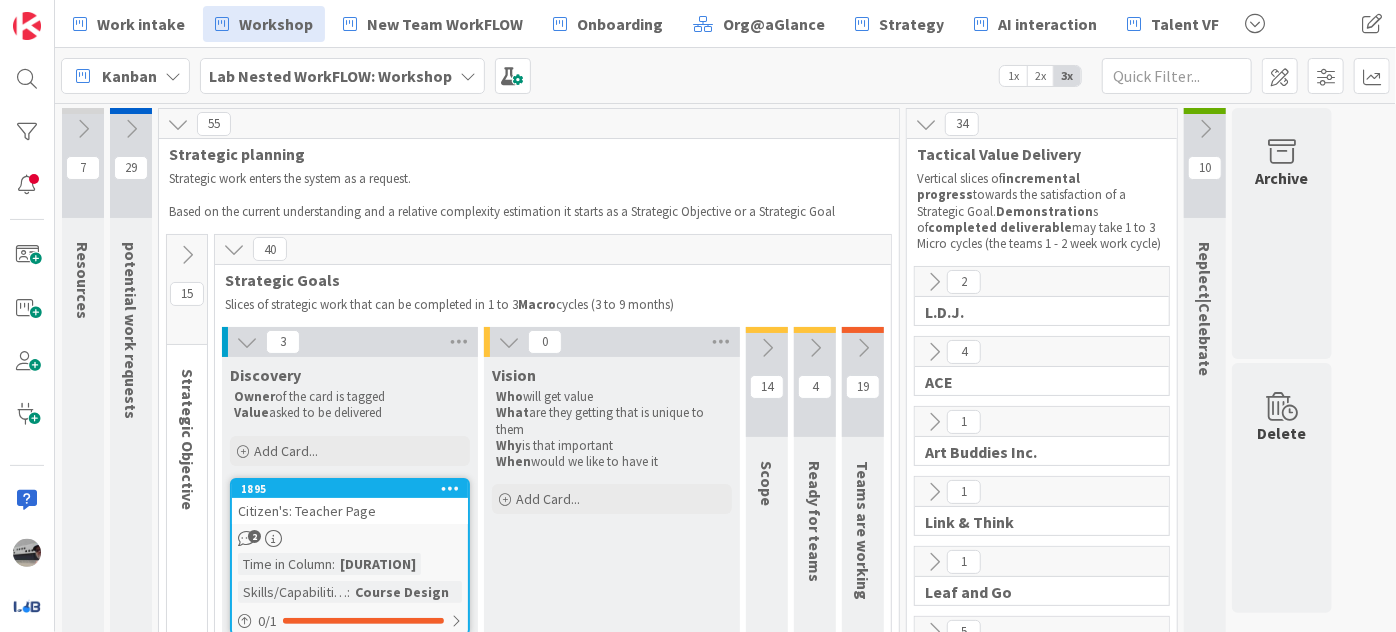 click at bounding box center (767, 348) 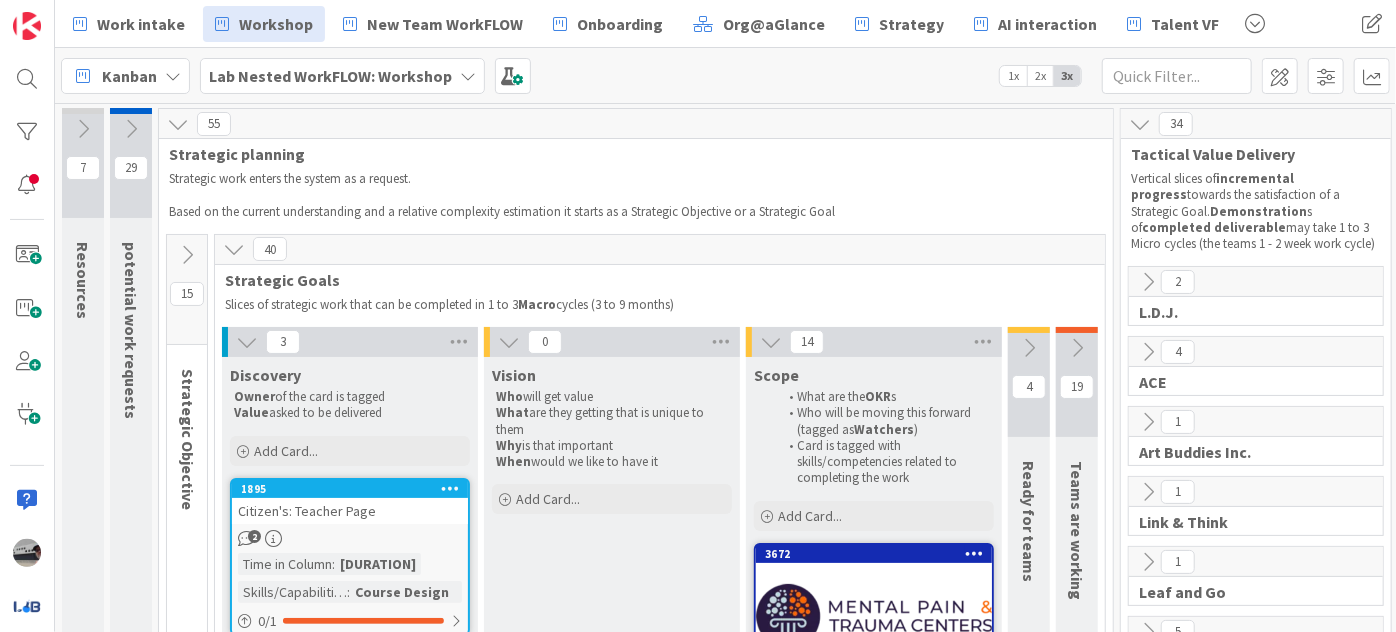 click at bounding box center [1029, 348] 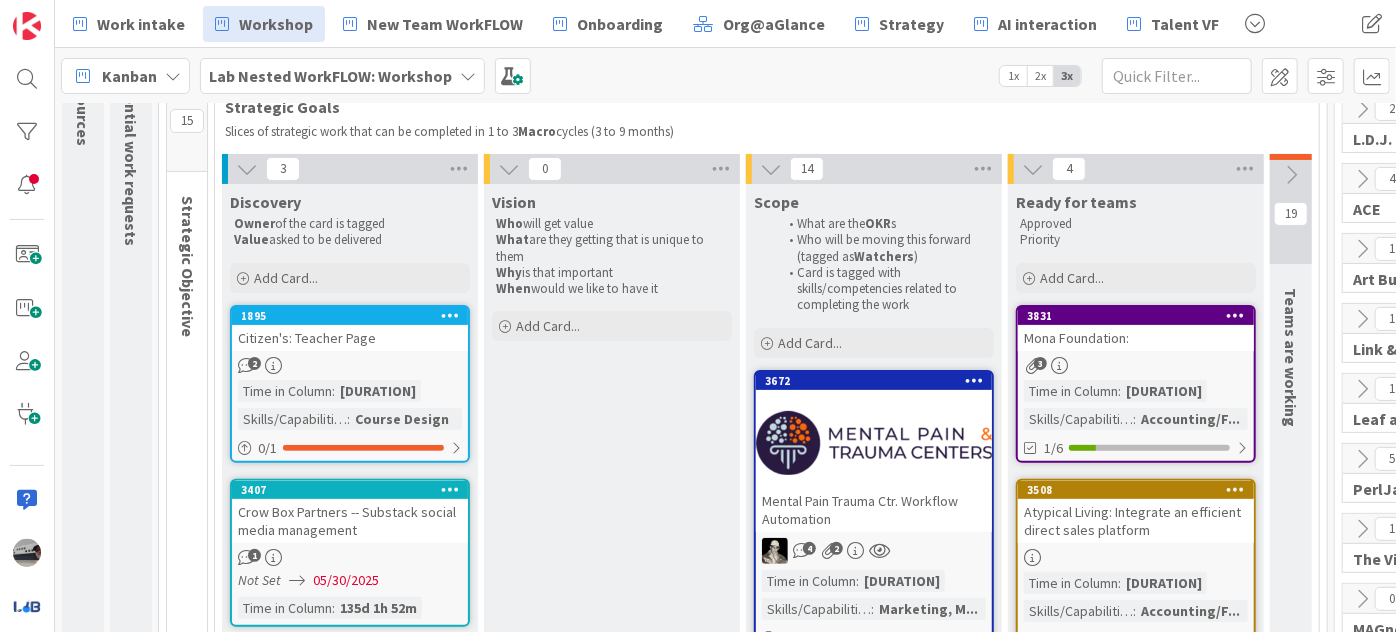 scroll, scrollTop: 181, scrollLeft: 0, axis: vertical 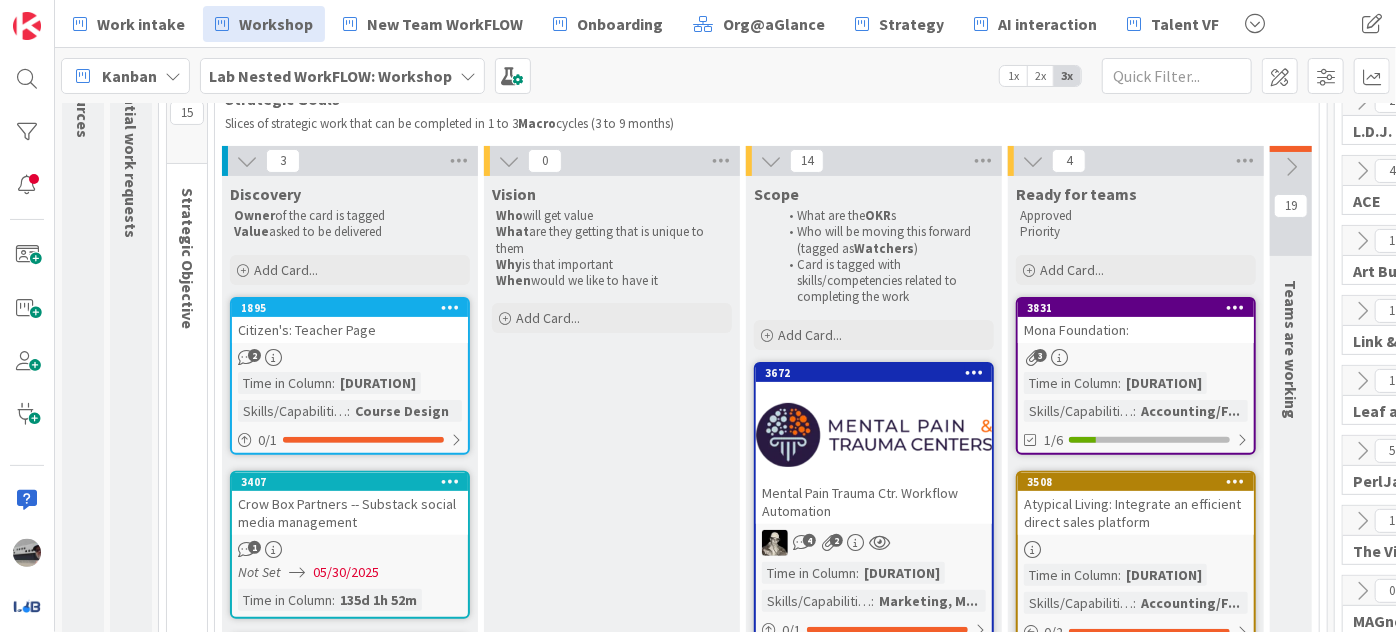click on "Atypical Living: Integrate an efficient direct sales platform" at bounding box center (1136, 513) 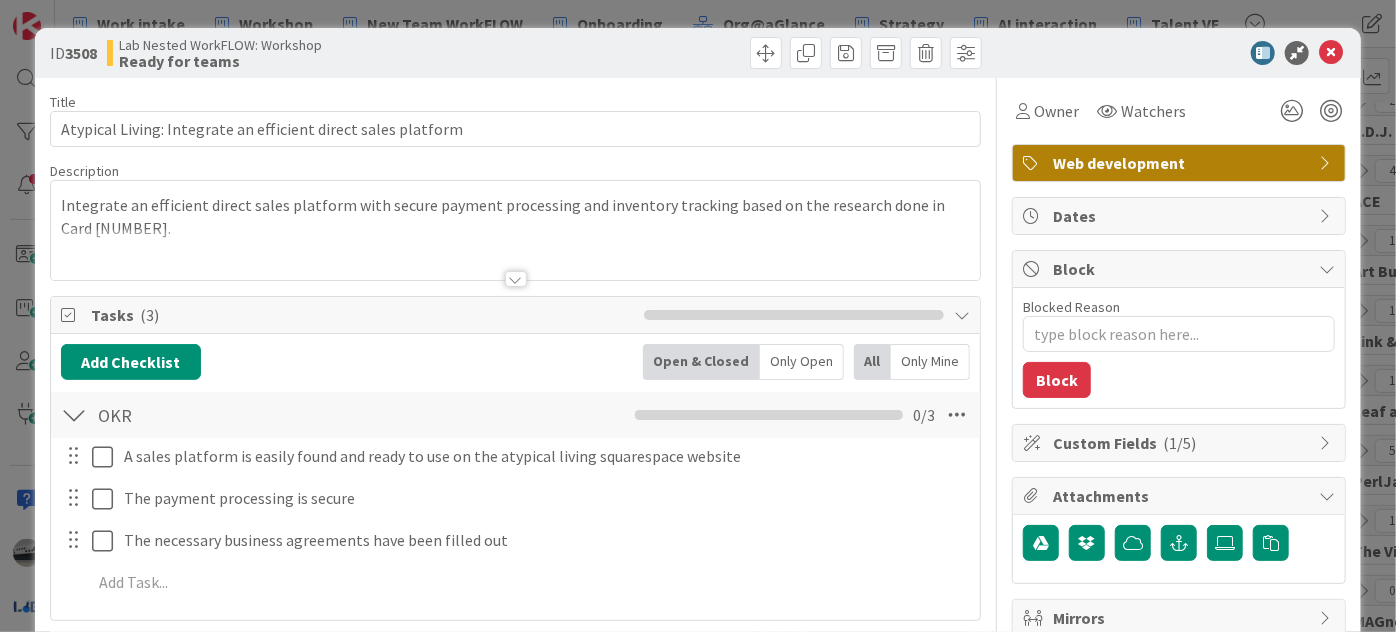 click at bounding box center (516, 279) 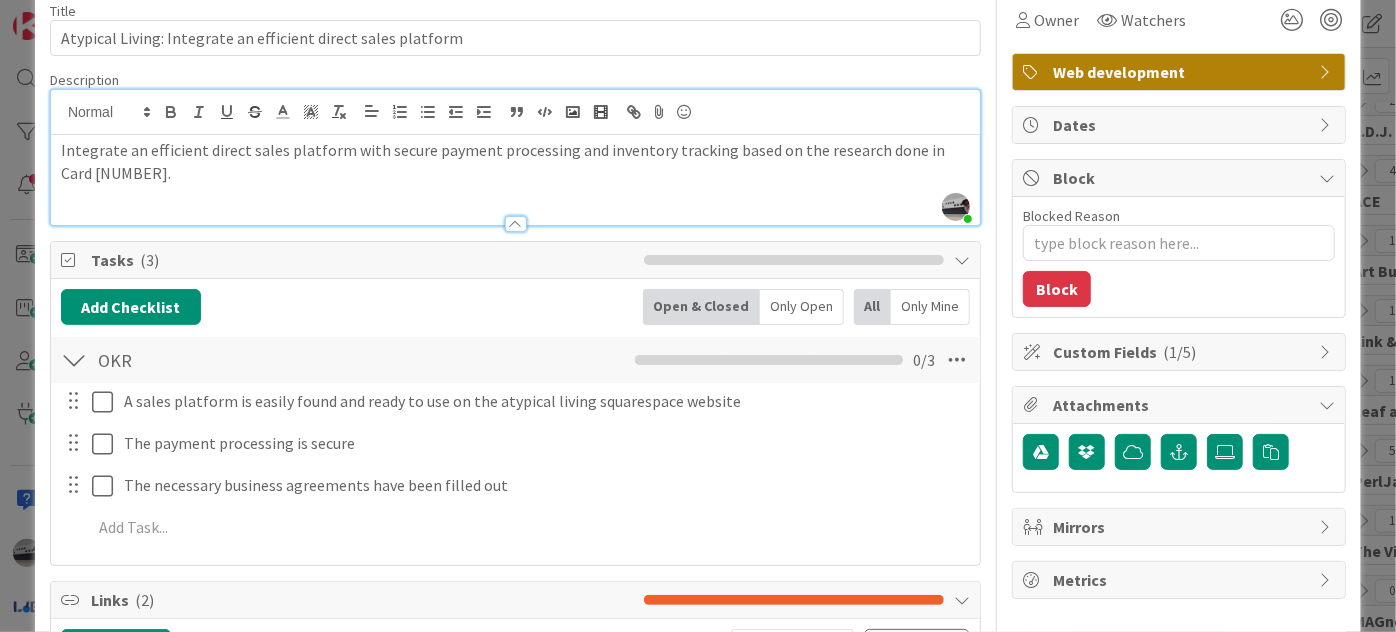 scroll, scrollTop: 0, scrollLeft: 0, axis: both 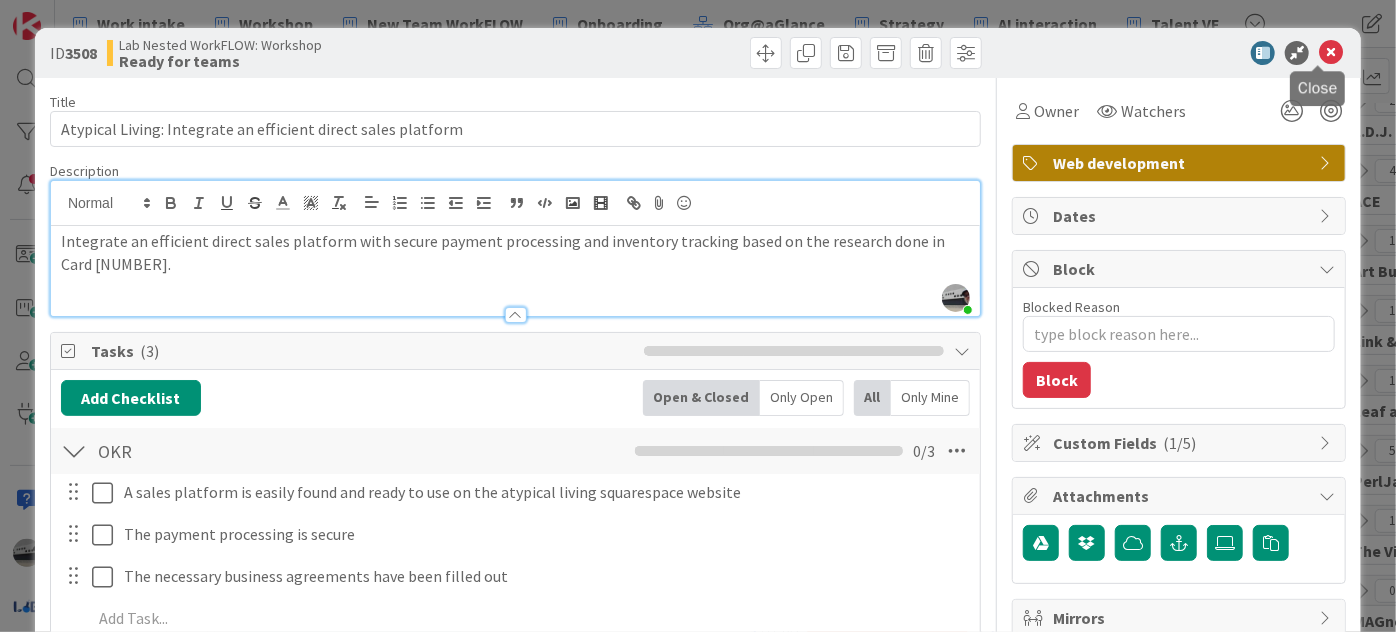 click at bounding box center [1331, 53] 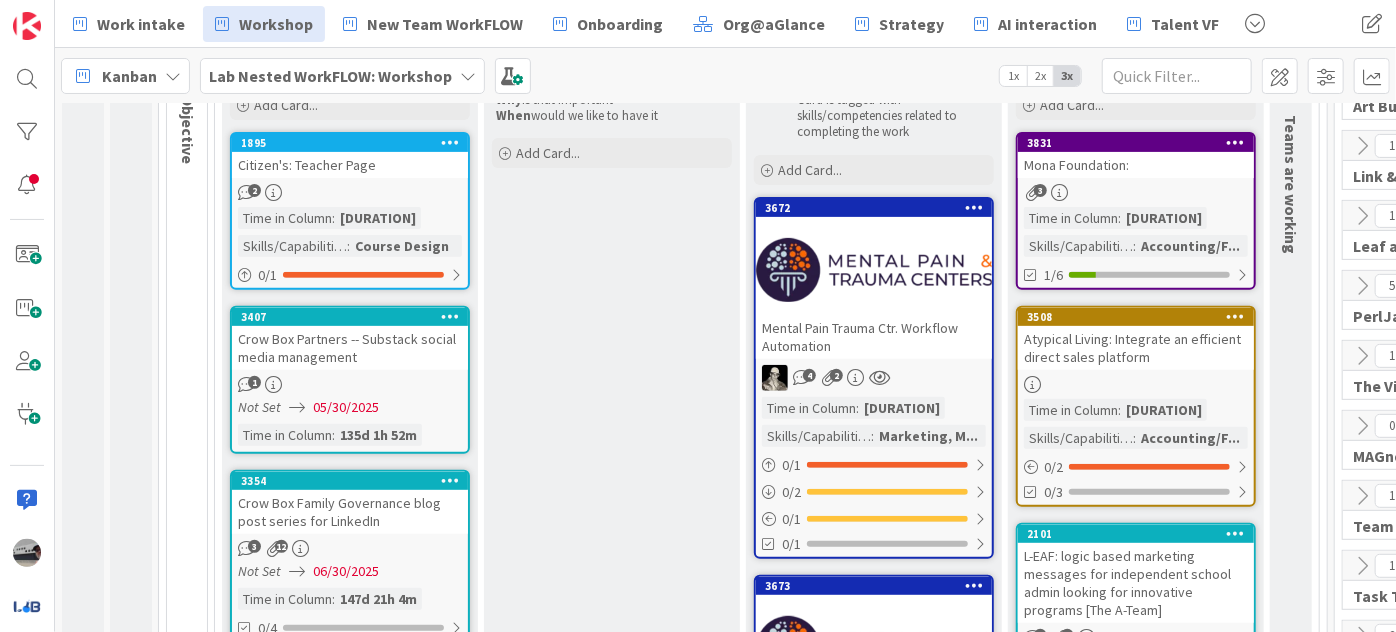scroll, scrollTop: 140, scrollLeft: 0, axis: vertical 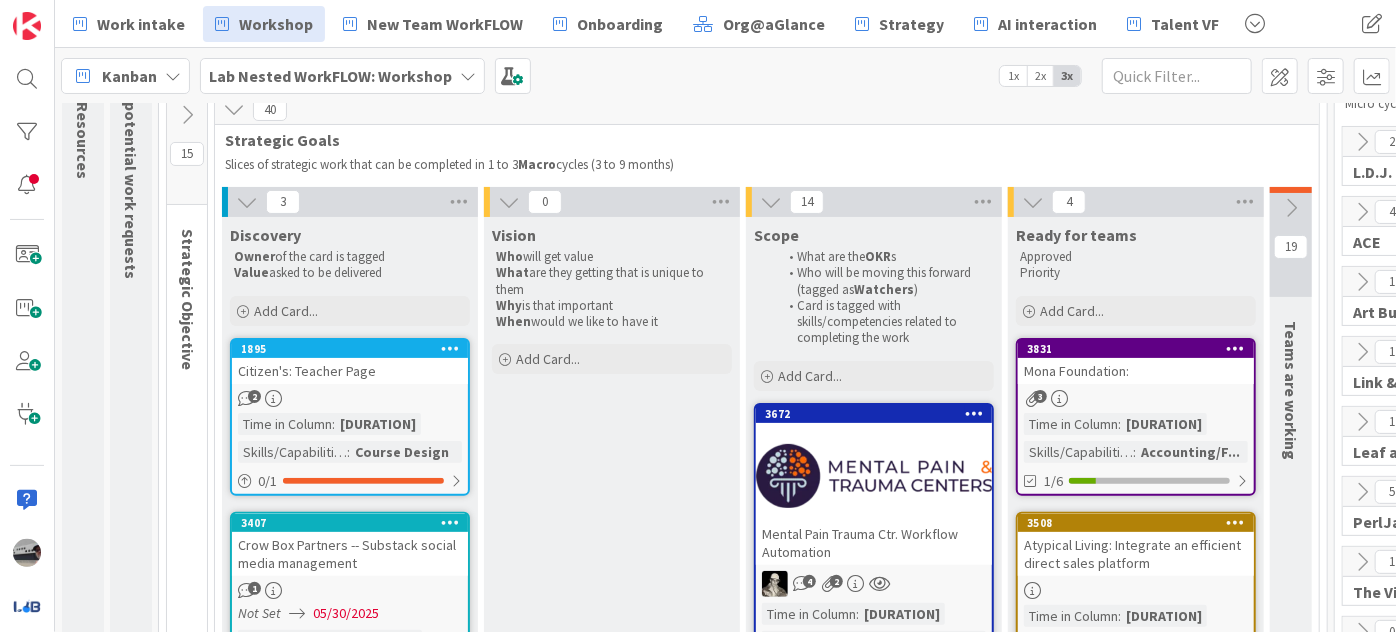click at bounding box center (187, 115) 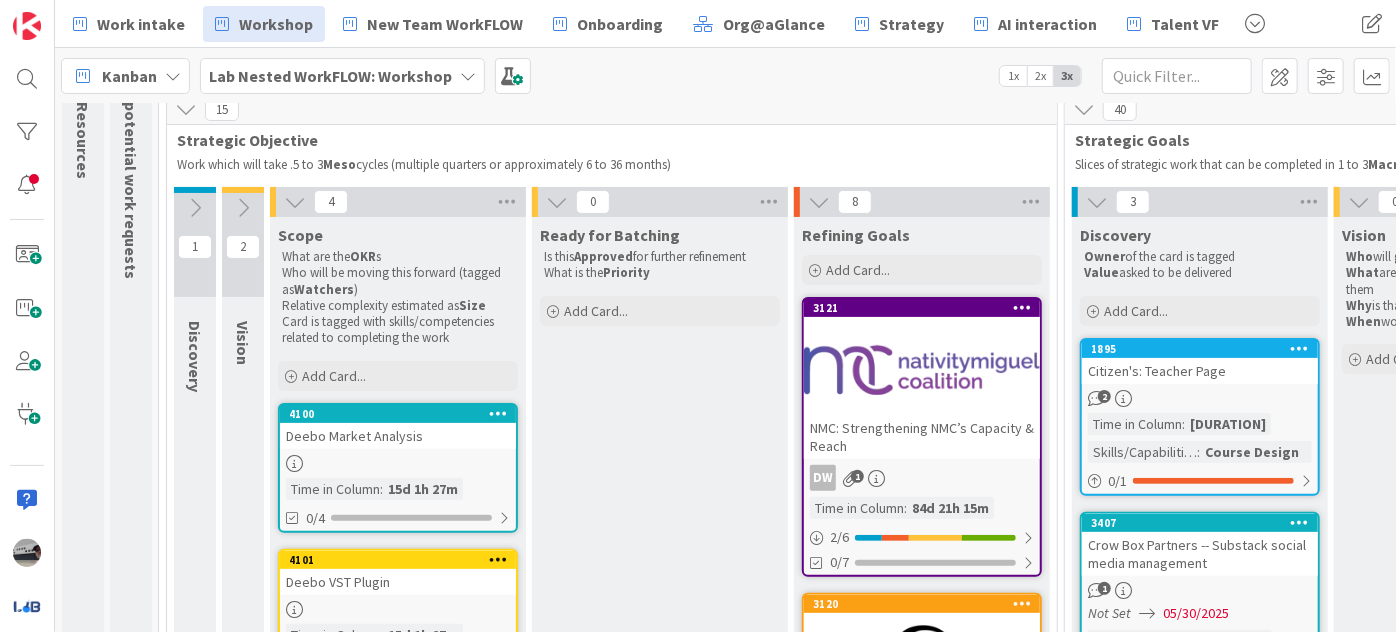click at bounding box center [922, 370] 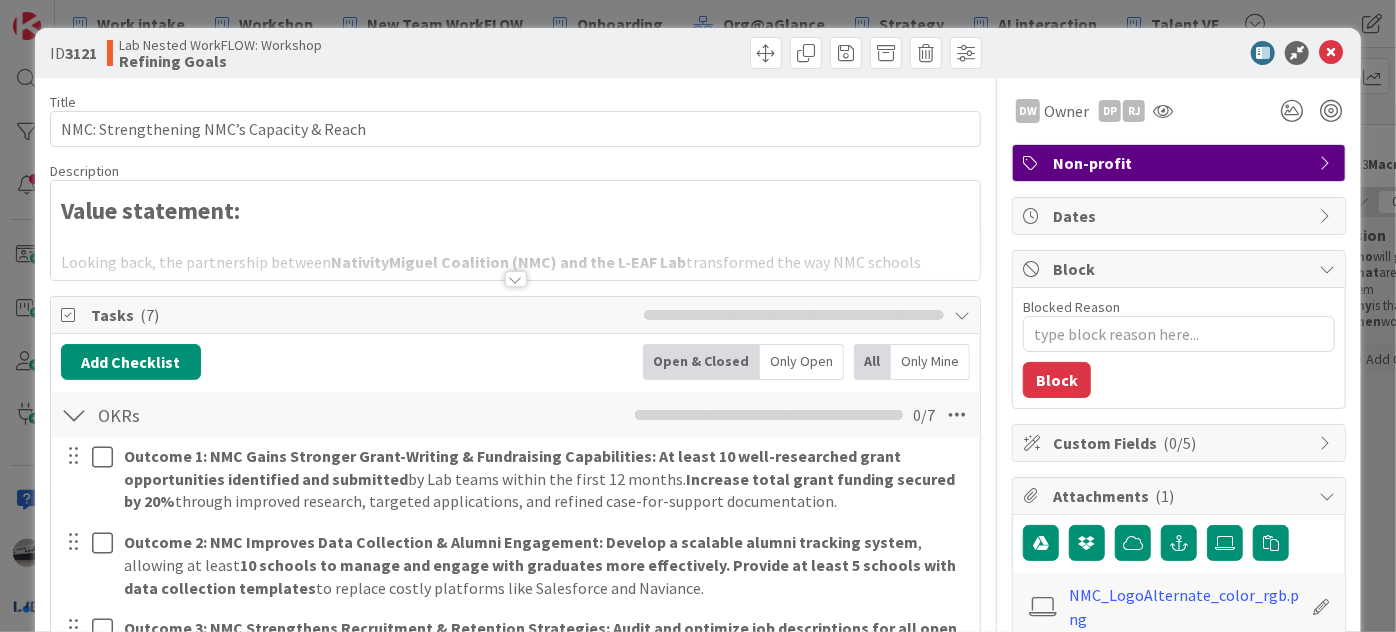 type on "x" 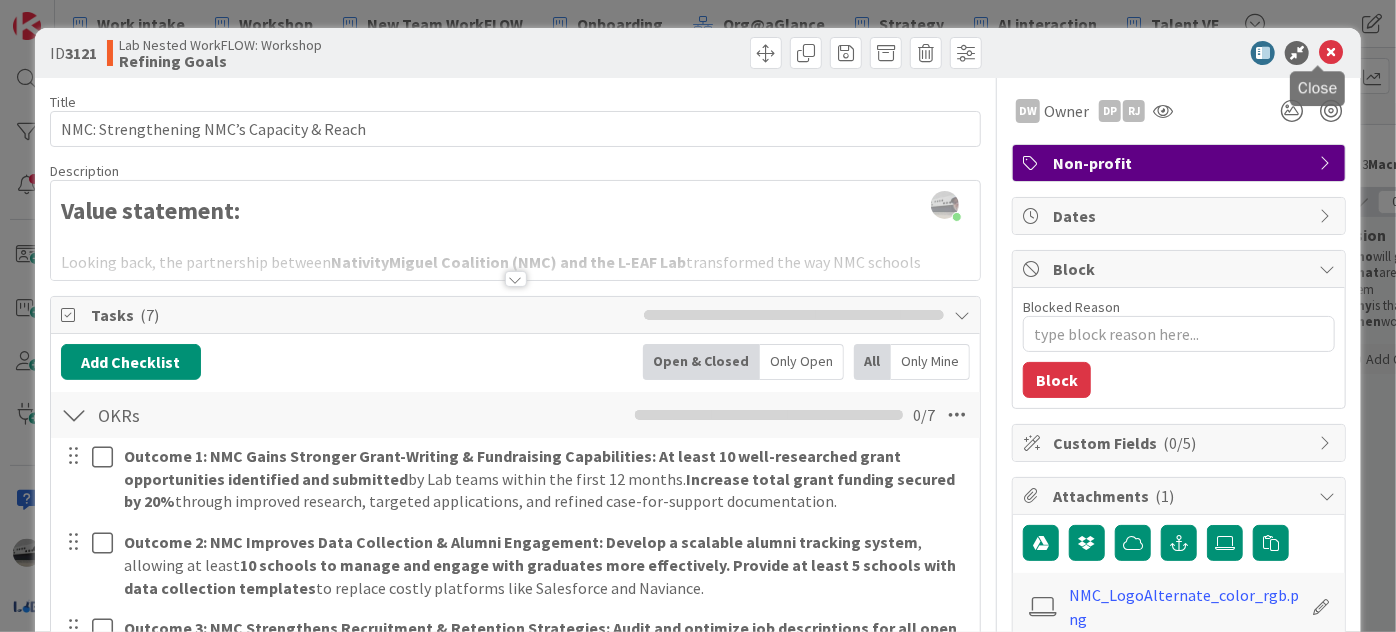 click at bounding box center [1331, 53] 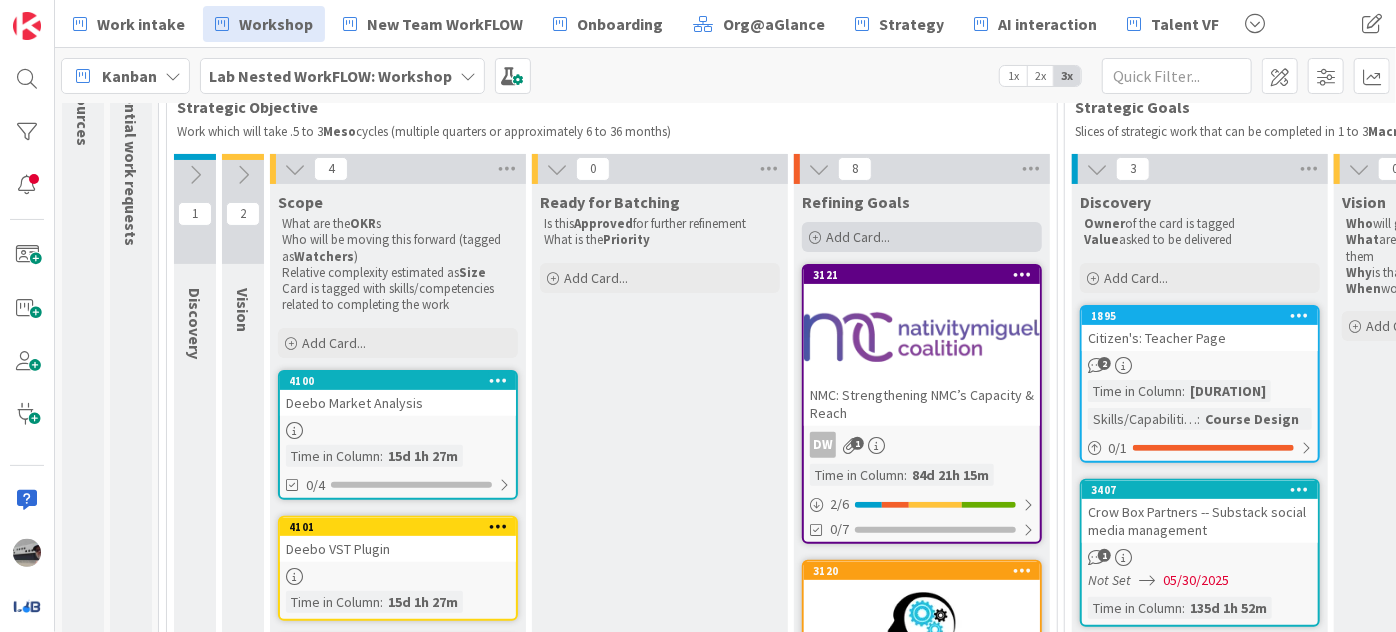 scroll, scrollTop: 0, scrollLeft: 0, axis: both 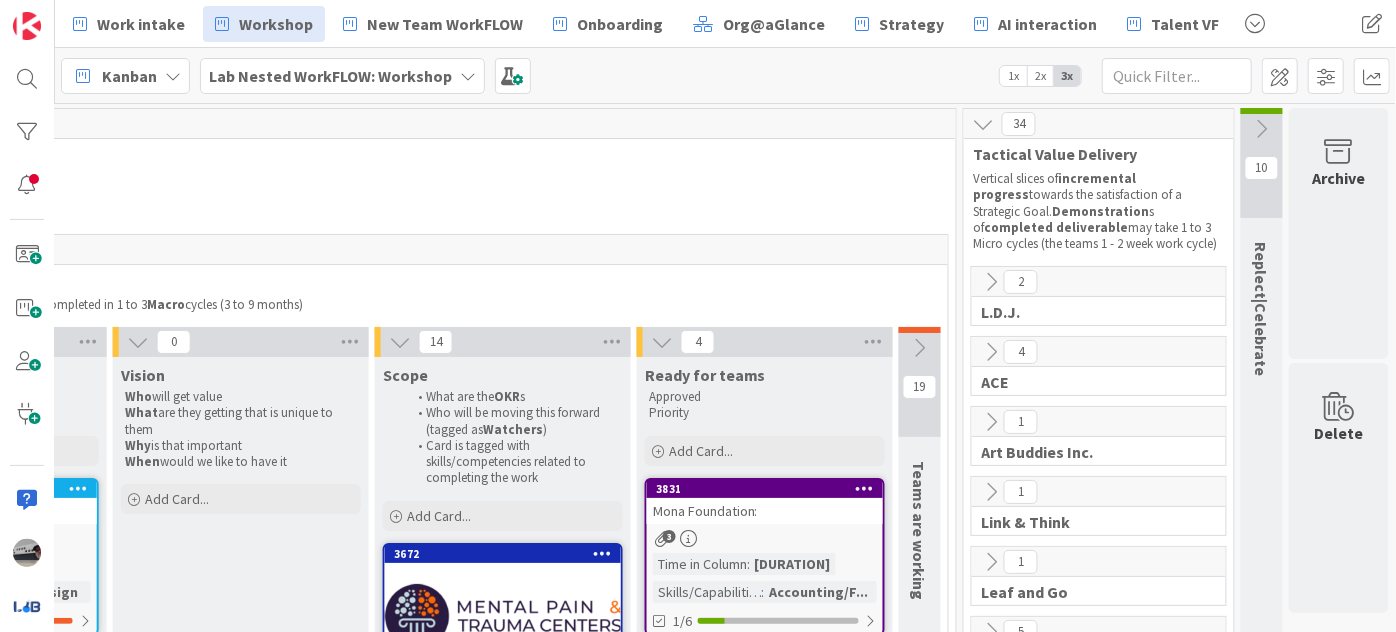 click at bounding box center (468, 76) 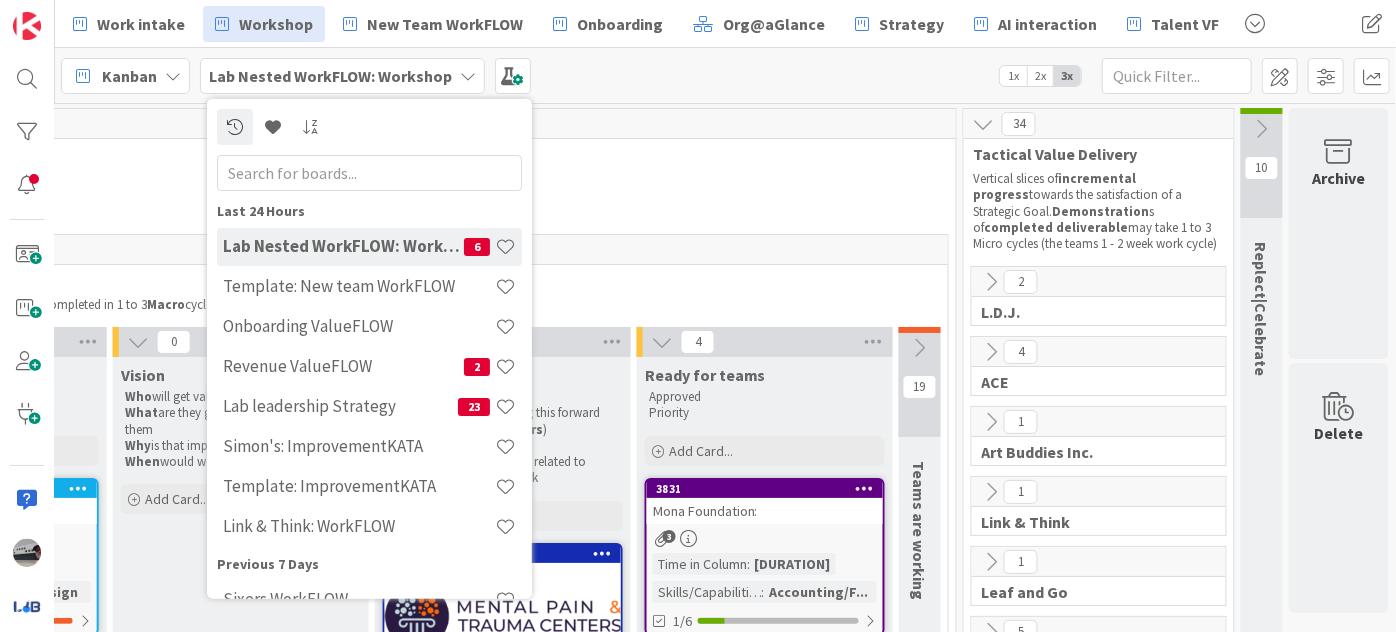 click at bounding box center [369, 172] 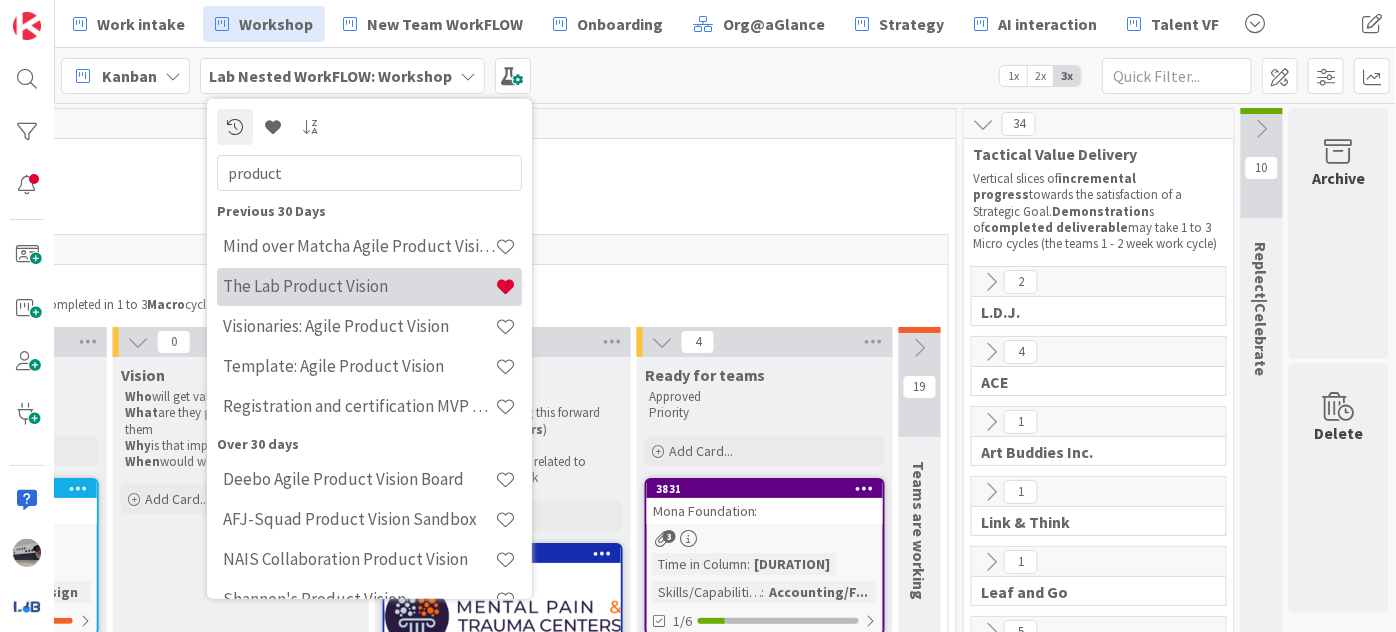 type on "product" 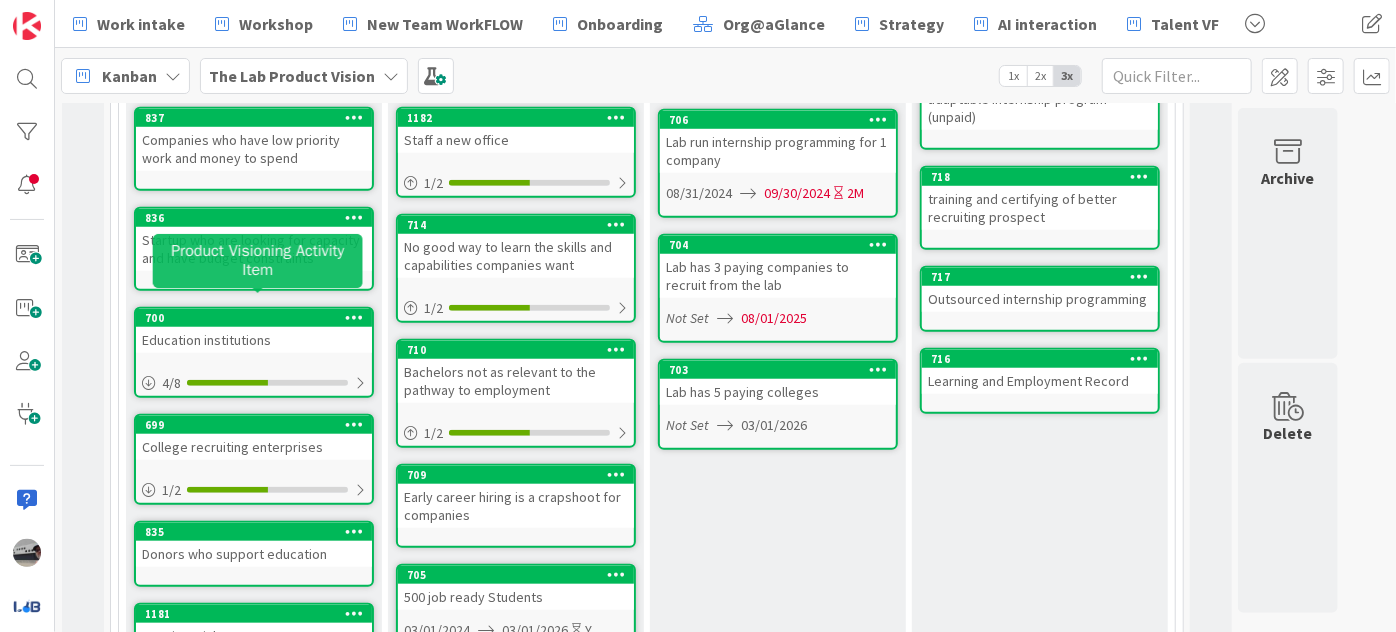 scroll, scrollTop: 818, scrollLeft: 0, axis: vertical 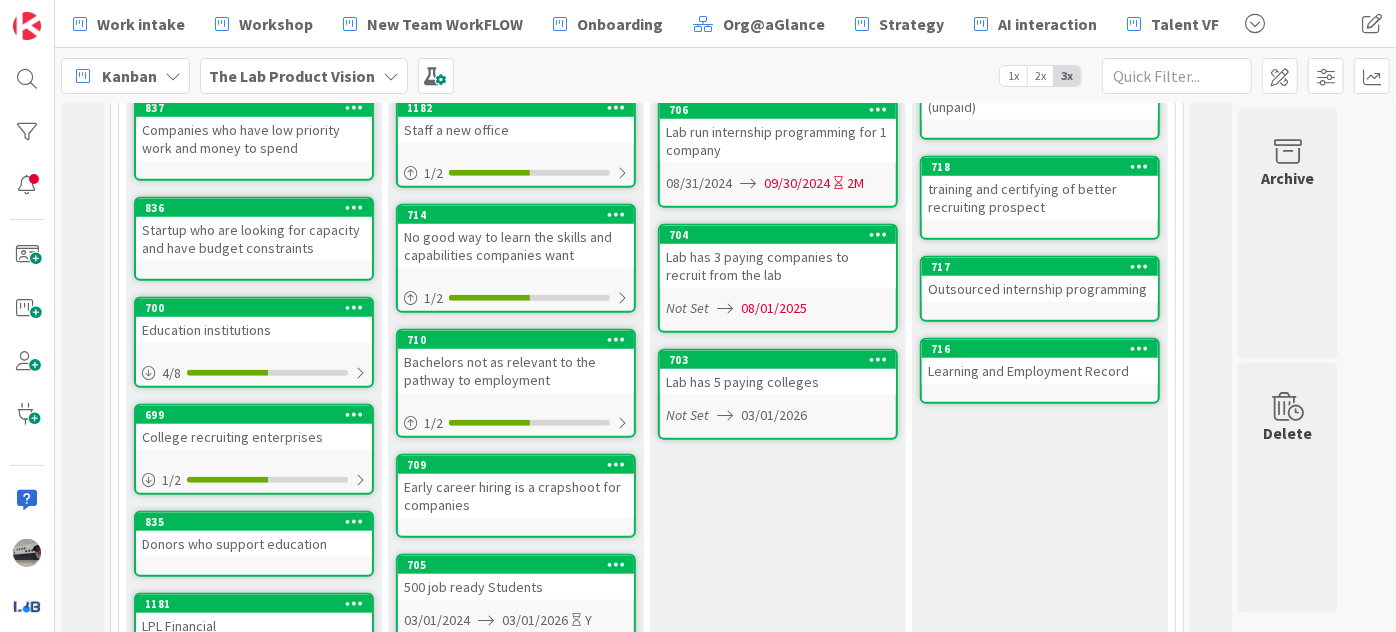 click at bounding box center (391, 76) 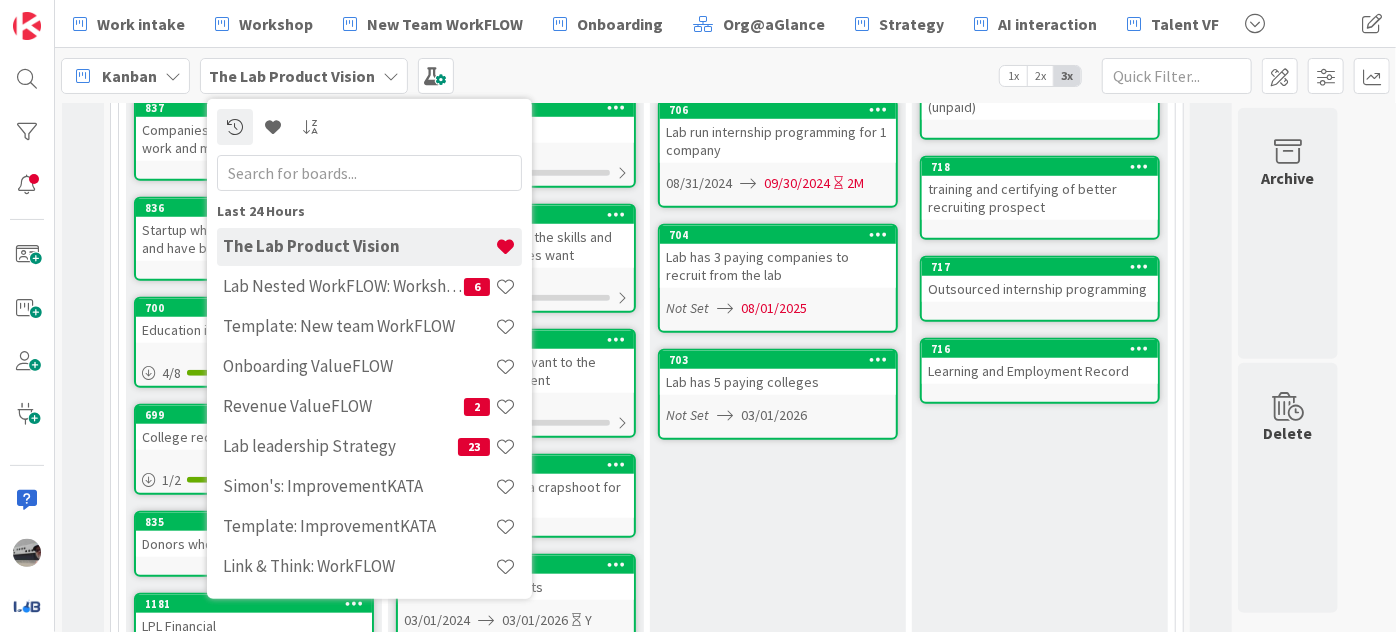 click at bounding box center [369, 172] 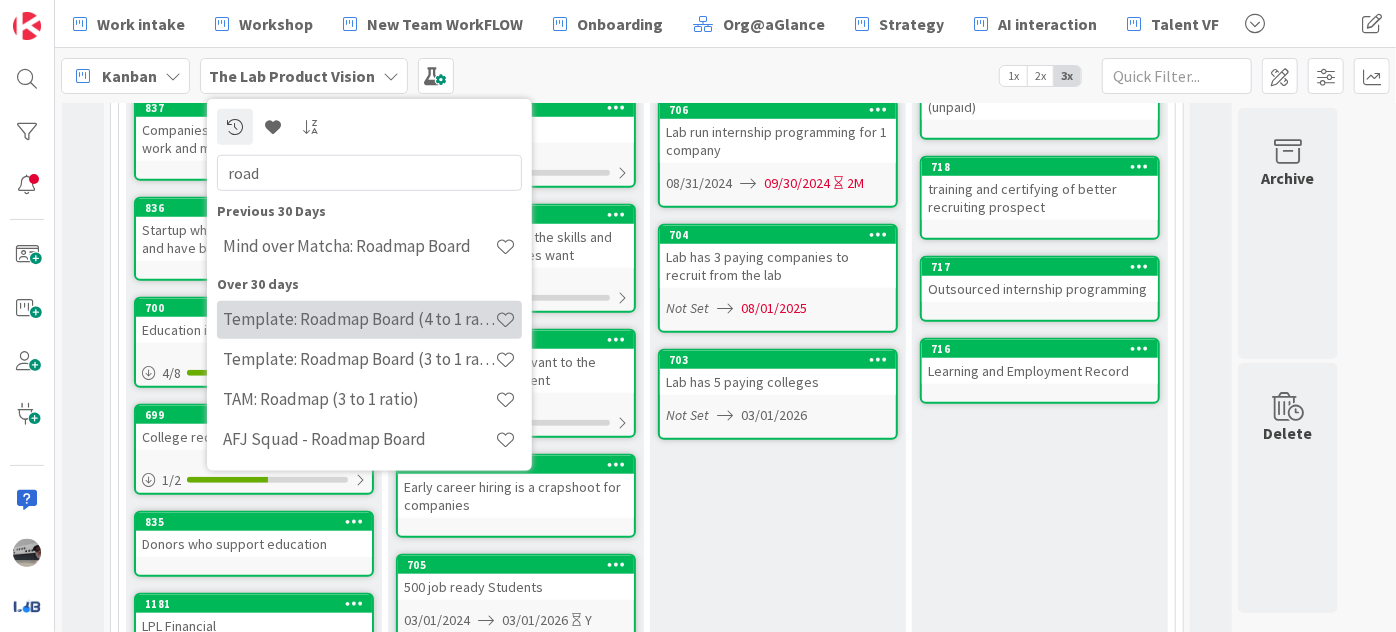 type on "road" 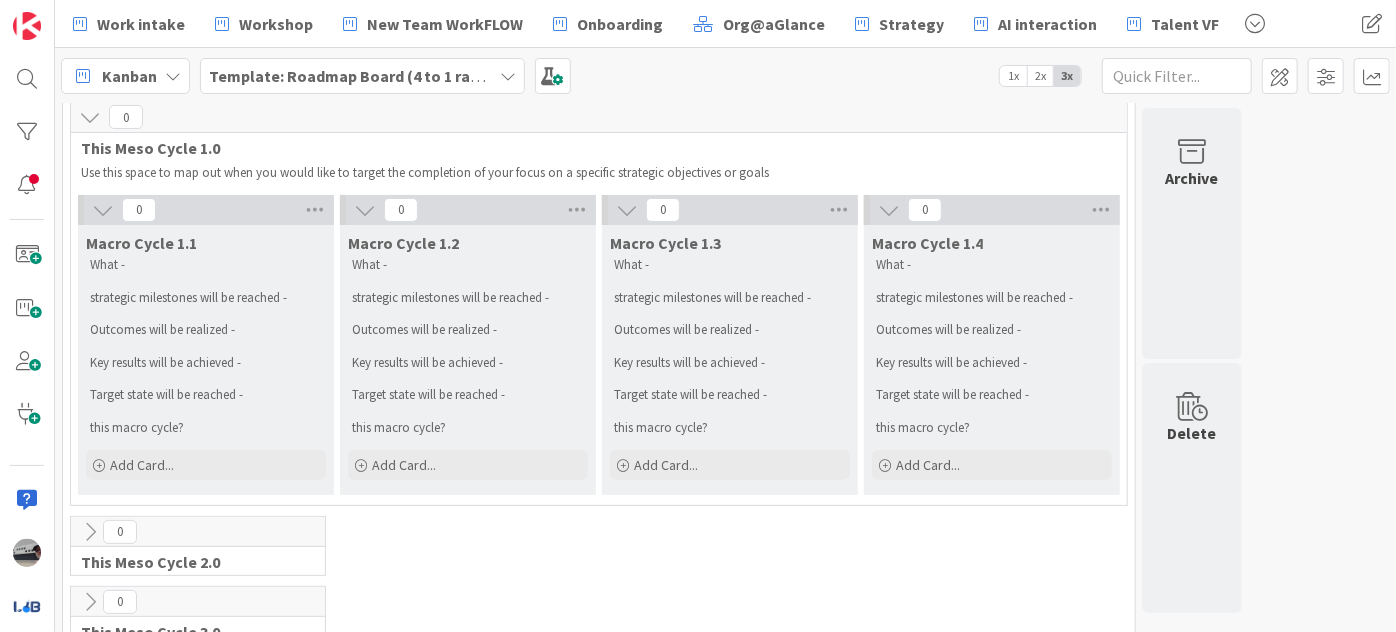 scroll, scrollTop: 164, scrollLeft: 0, axis: vertical 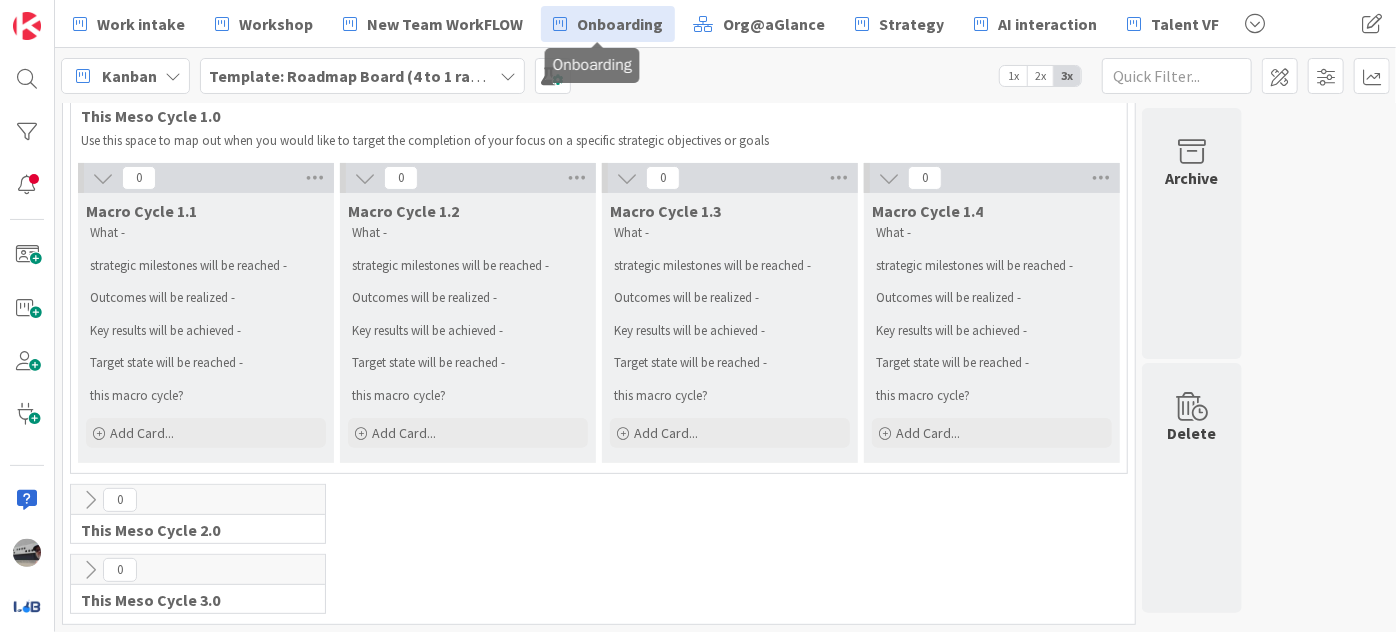 click on "Onboarding" at bounding box center [620, 24] 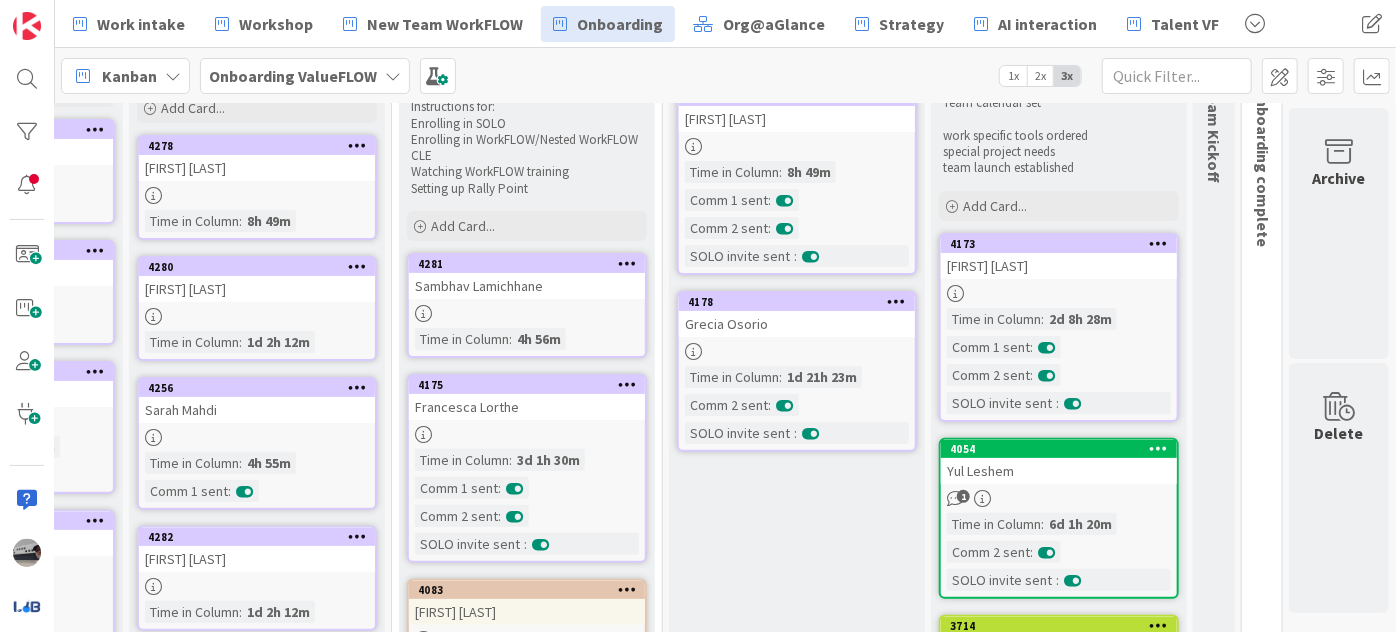 scroll, scrollTop: 0, scrollLeft: 255, axis: horizontal 